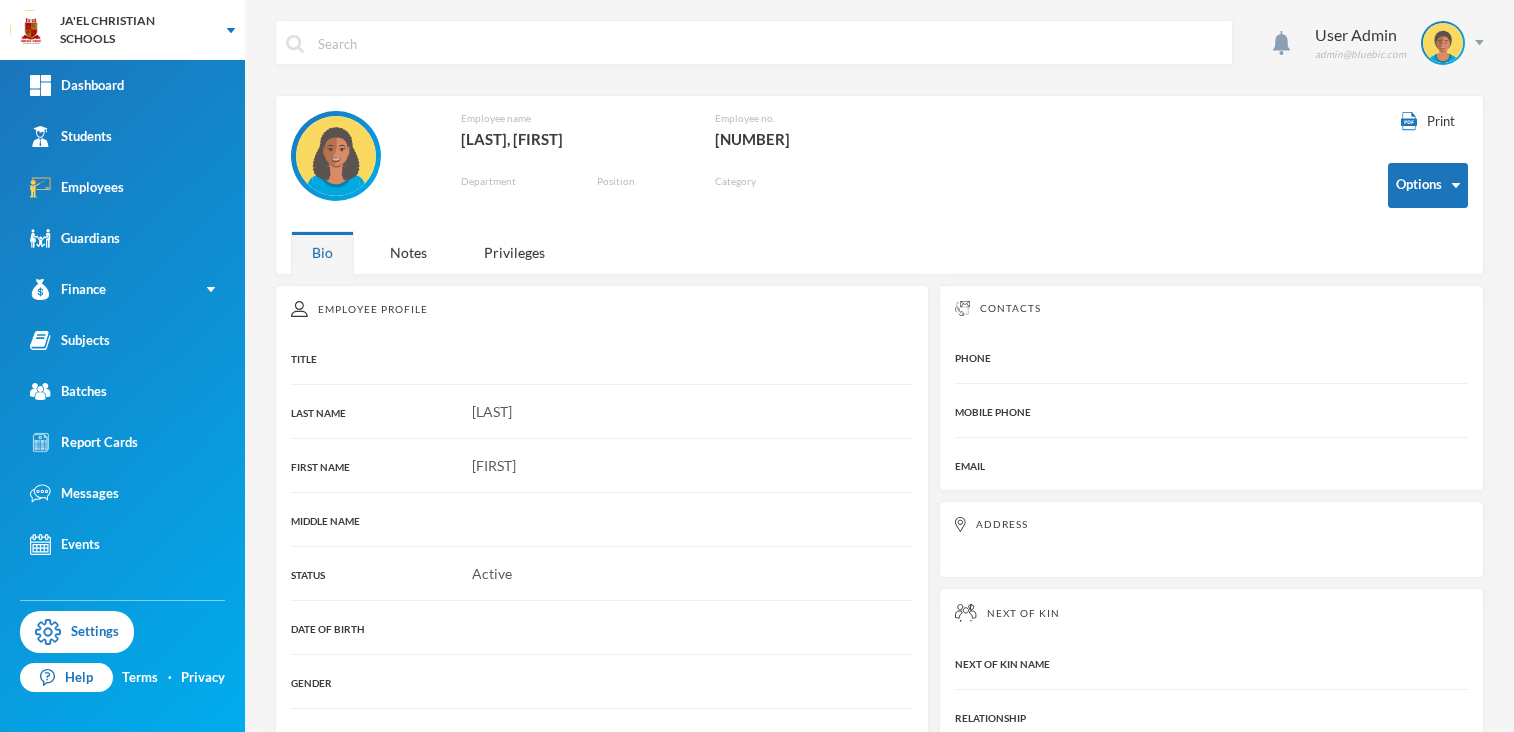 scroll, scrollTop: 0, scrollLeft: 0, axis: both 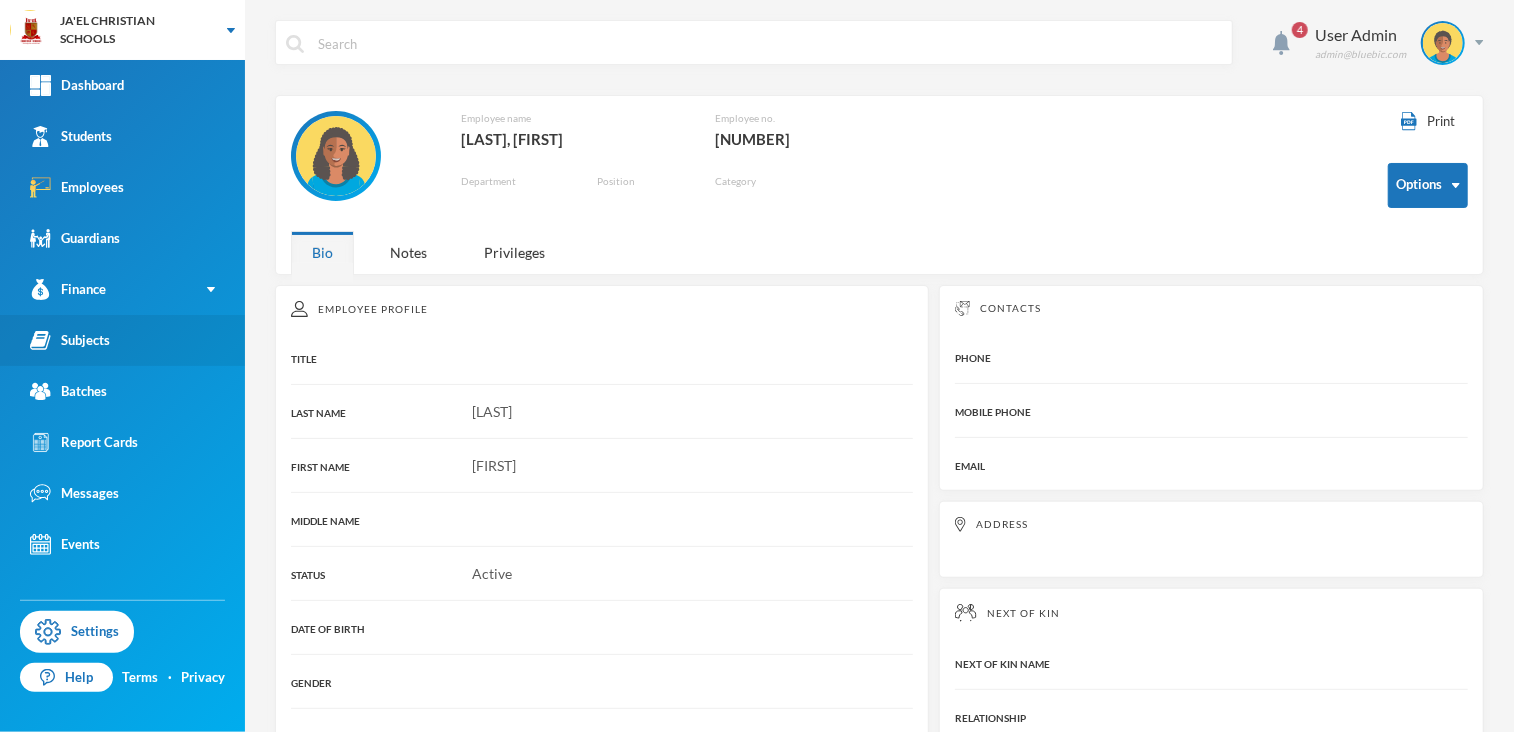 click on "Subjects" at bounding box center (70, 340) 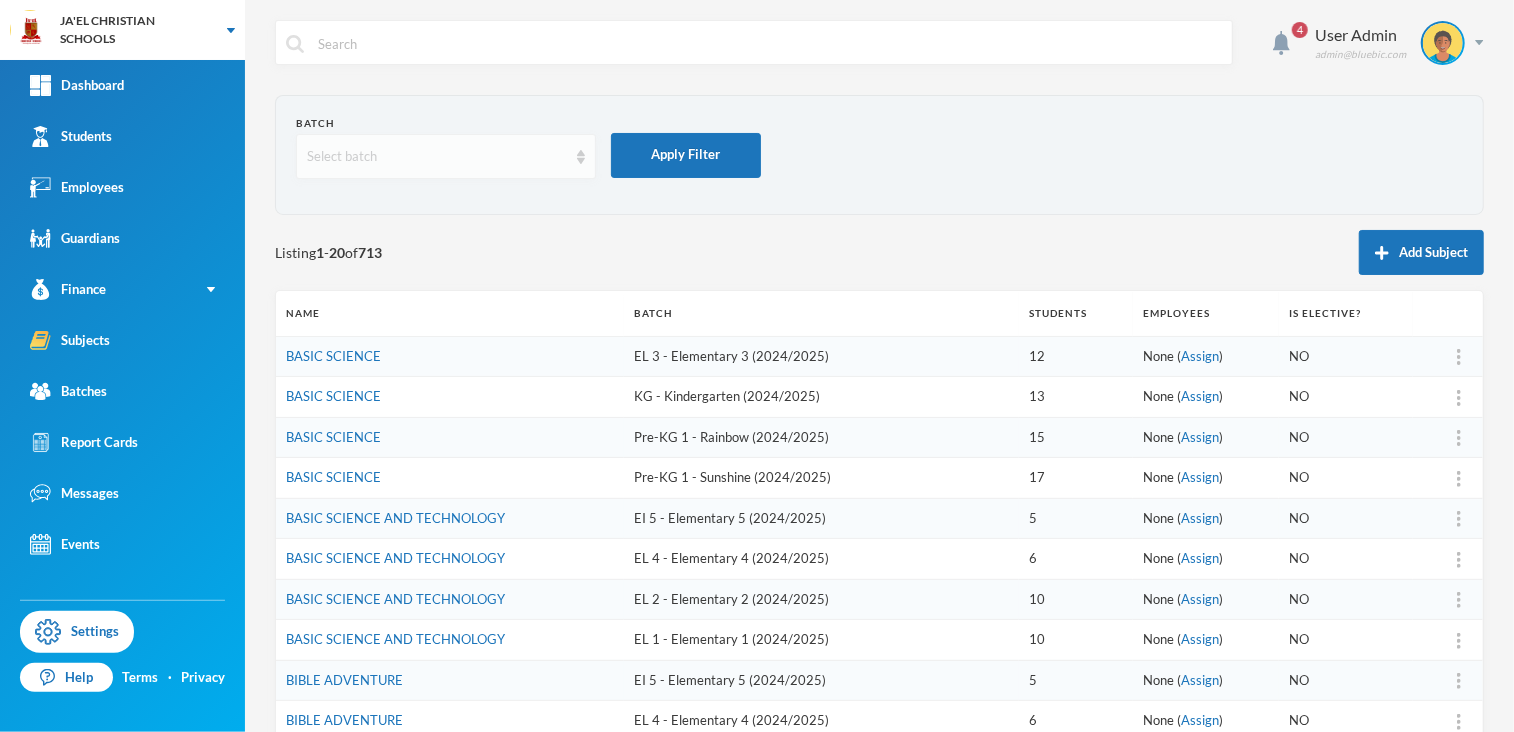 click on "Select batch" at bounding box center (437, 157) 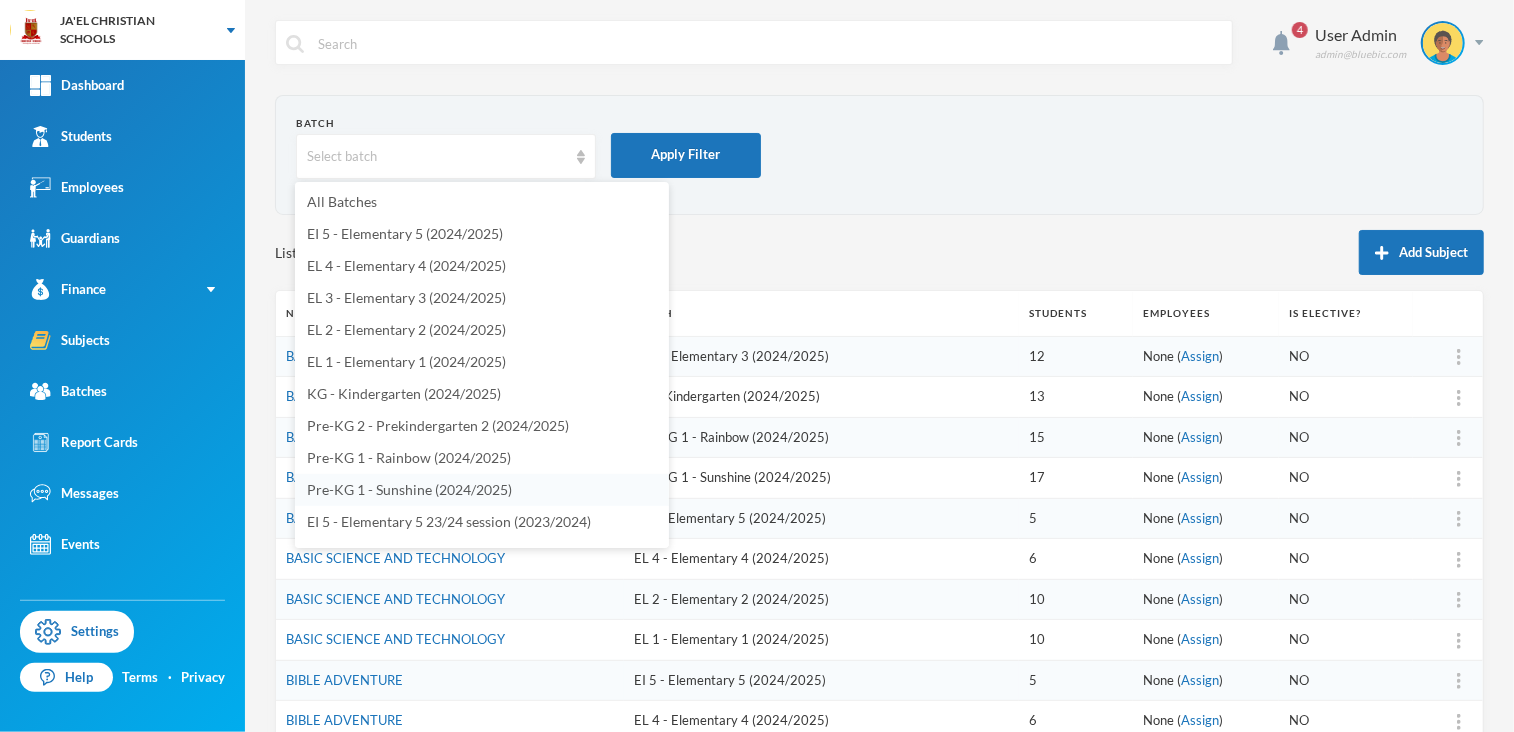 click on "Pre-KG 1 - Sunshine (2024/2025)" at bounding box center [409, 489] 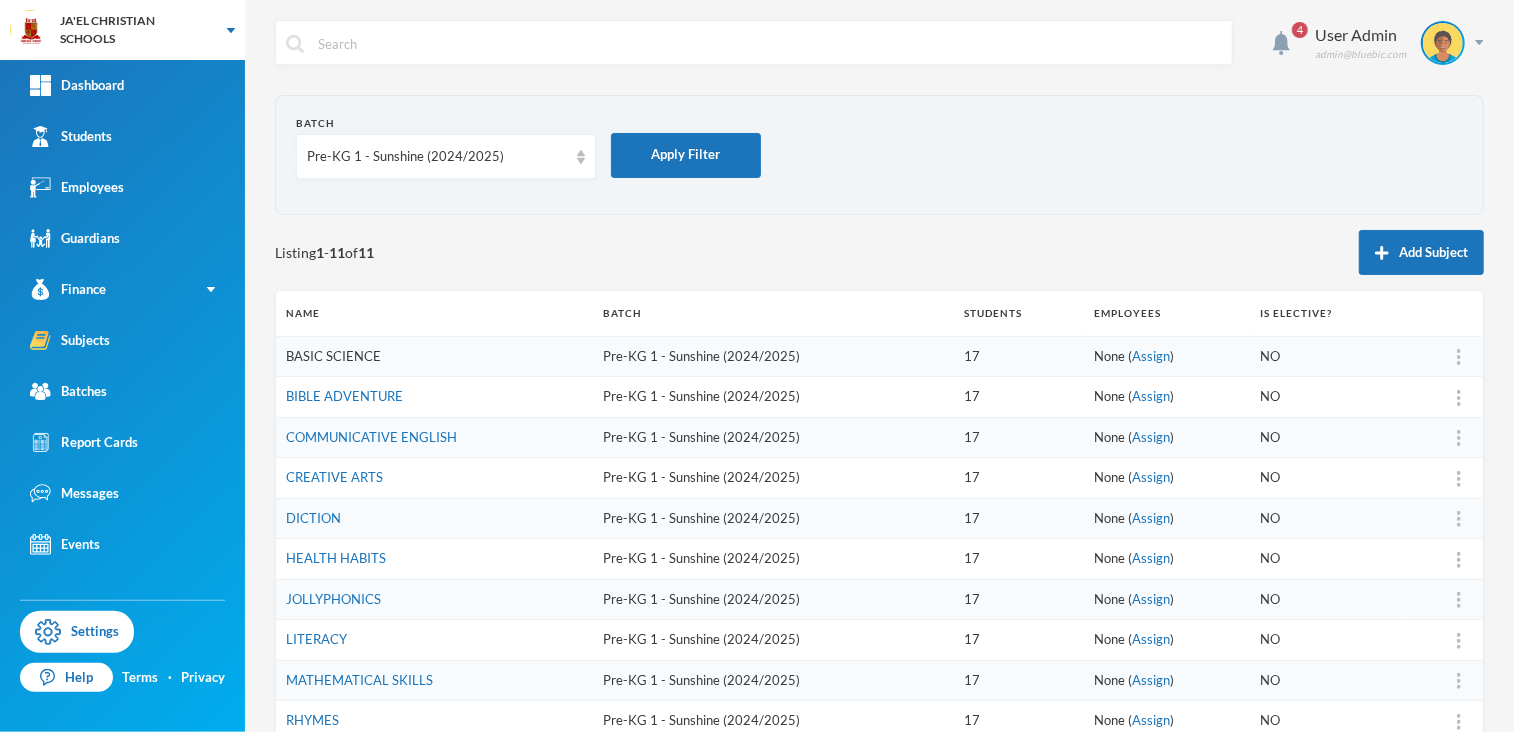 click on "BASIC SCIENCE" at bounding box center (333, 356) 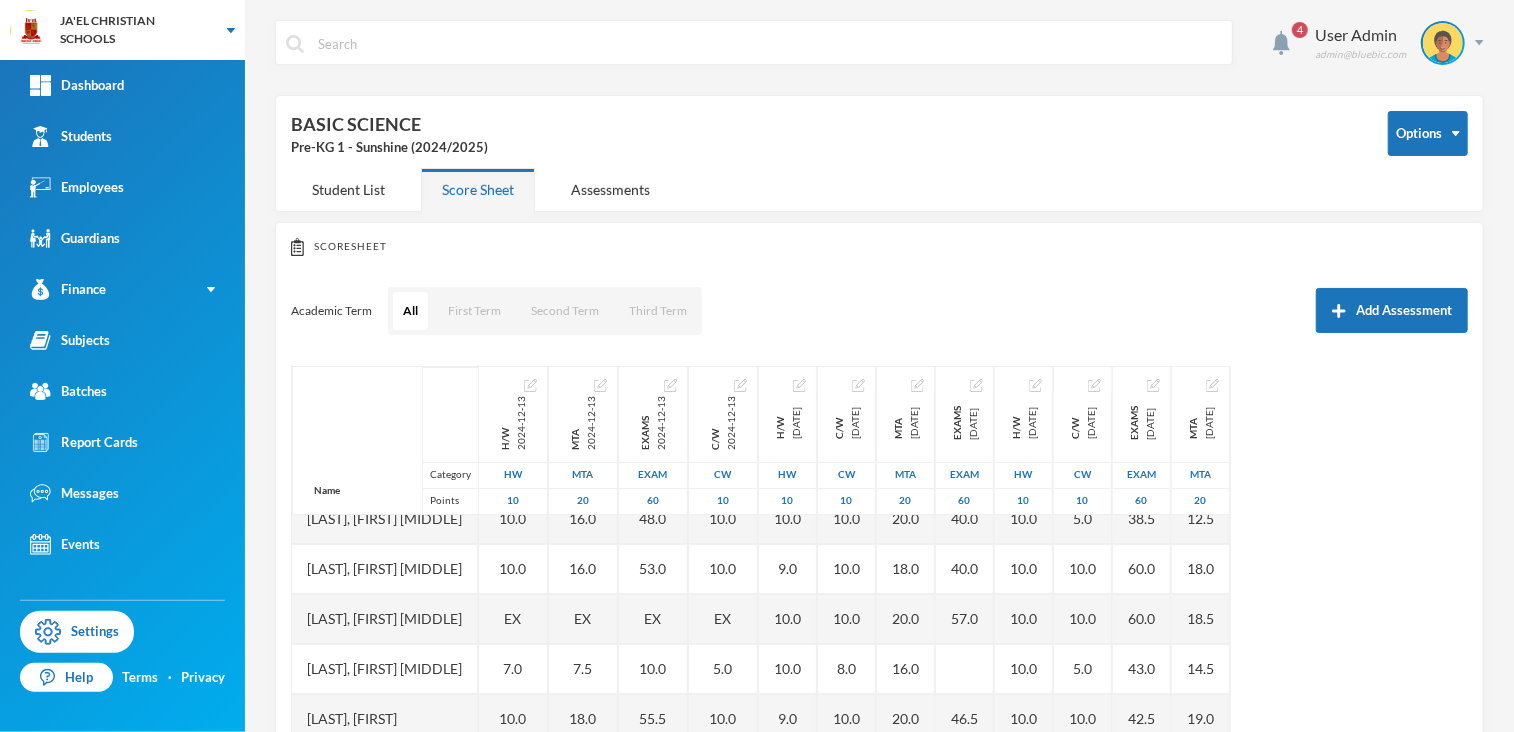 scroll, scrollTop: 134, scrollLeft: 0, axis: vertical 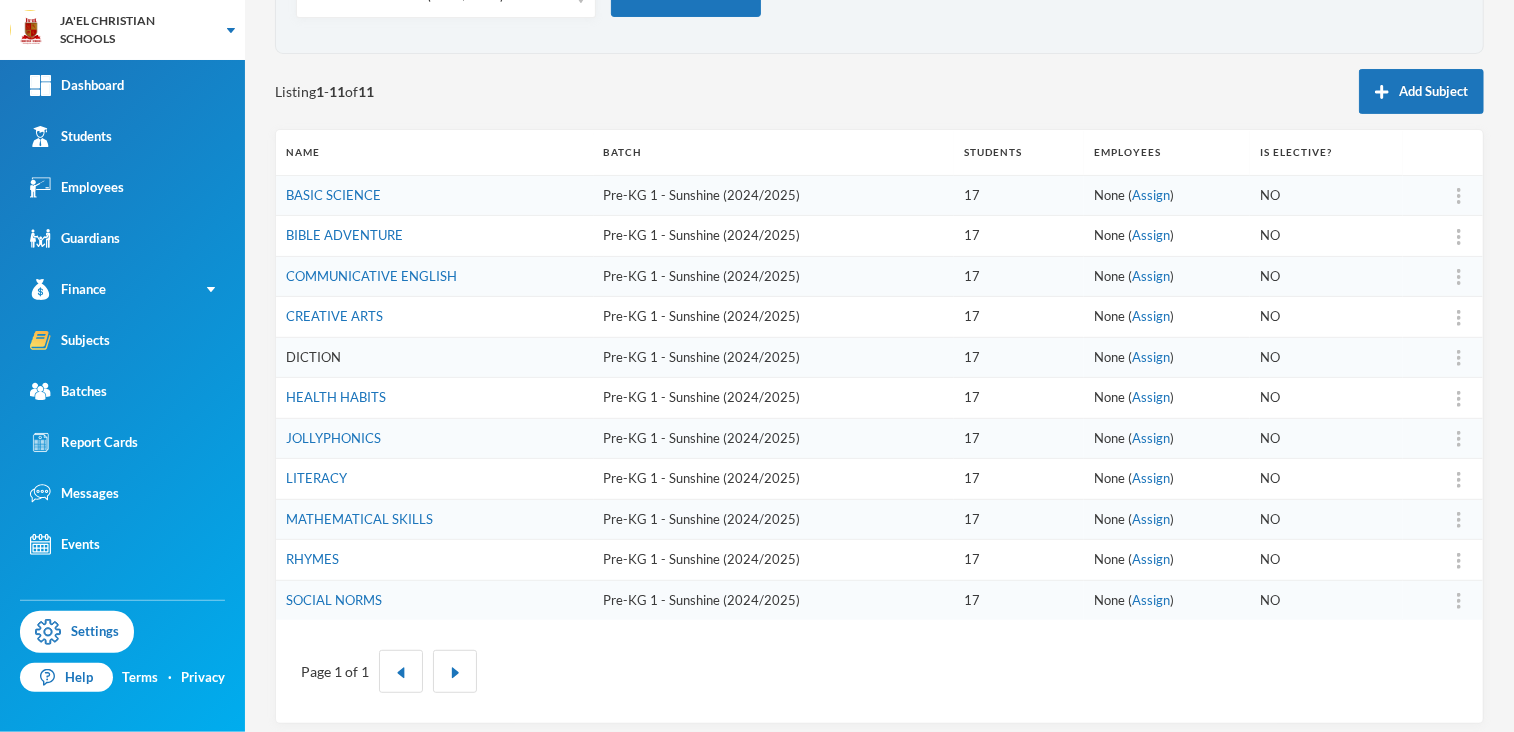 click on "DICTION" at bounding box center [313, 357] 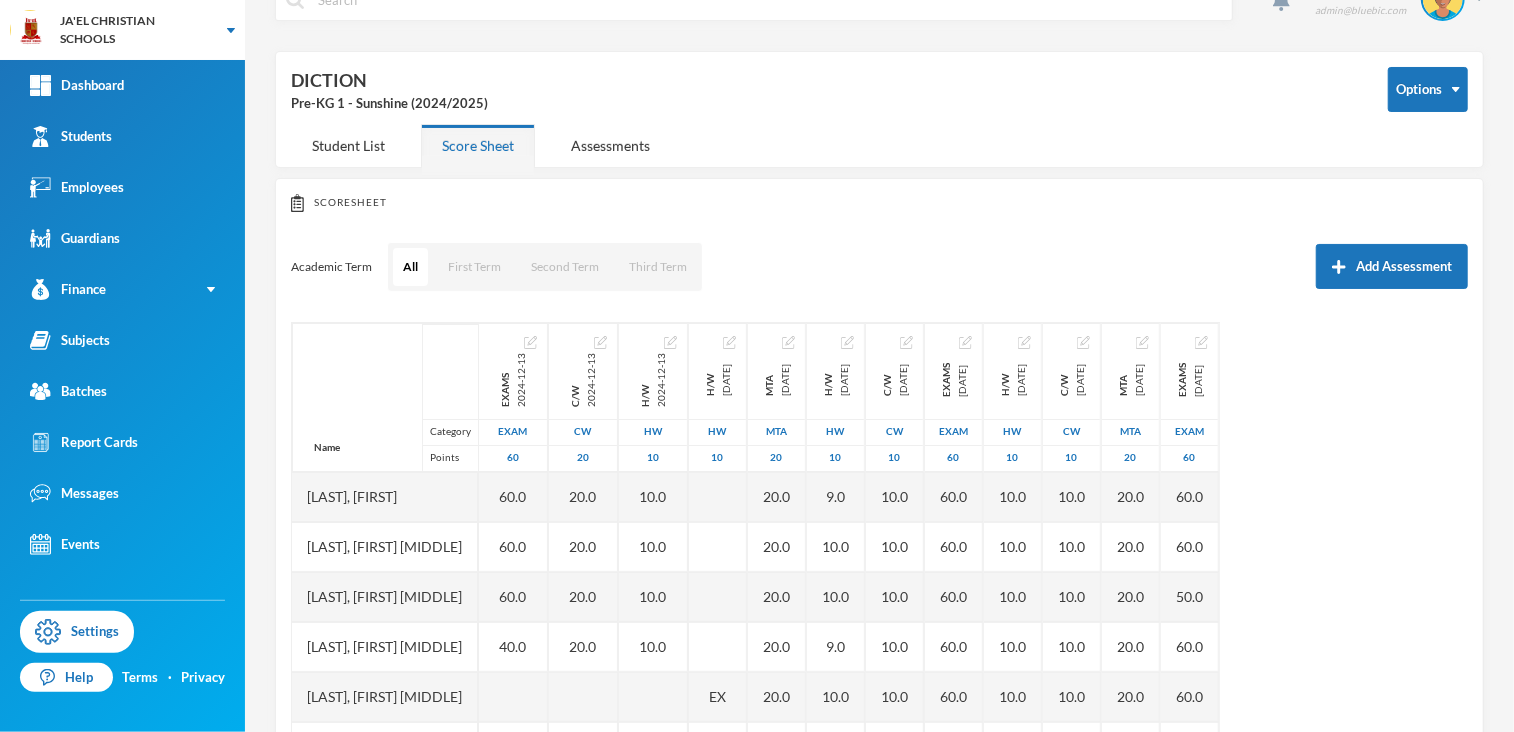 scroll, scrollTop: 161, scrollLeft: 0, axis: vertical 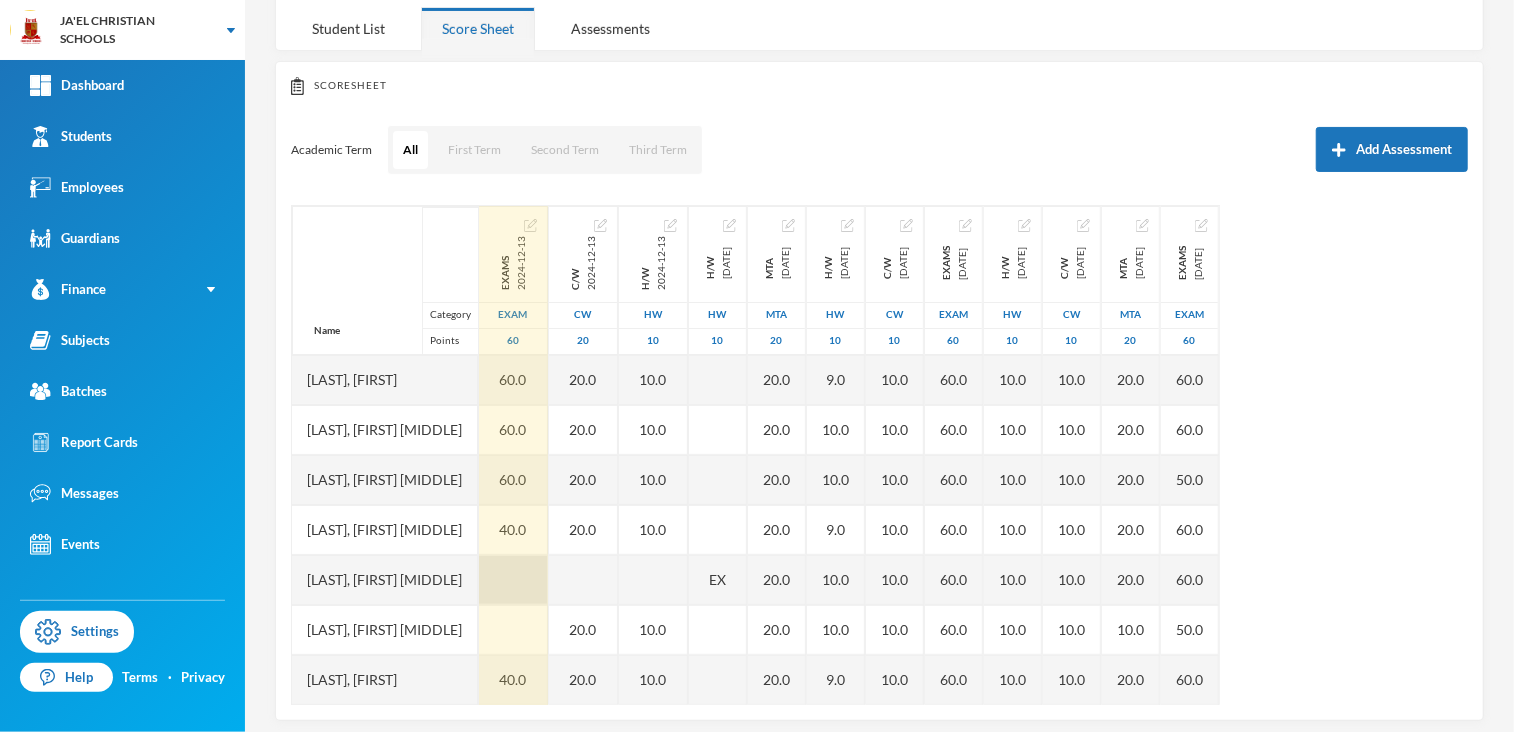 click at bounding box center [513, 580] 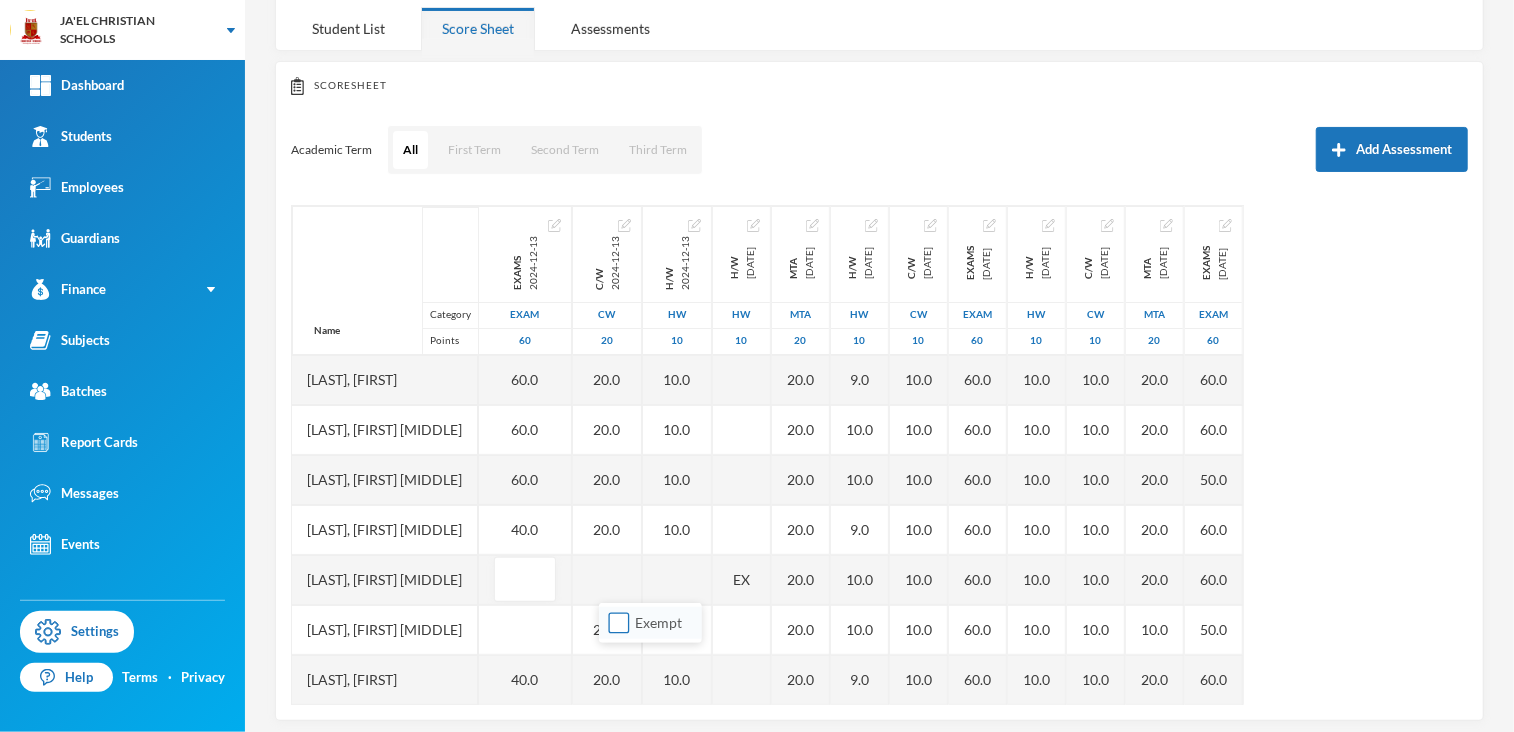 click on "Exempt" at bounding box center (619, 623) 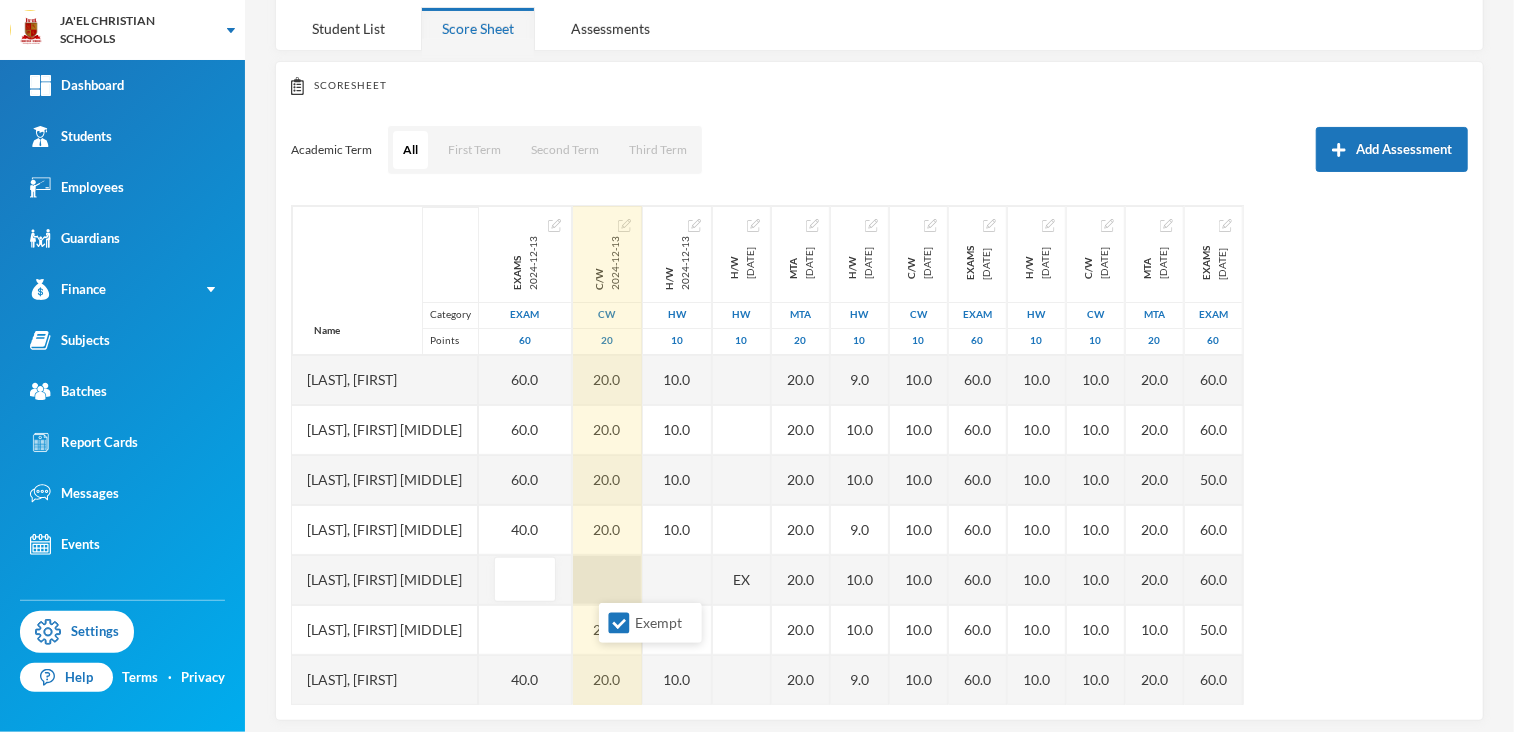 click at bounding box center [607, 580] 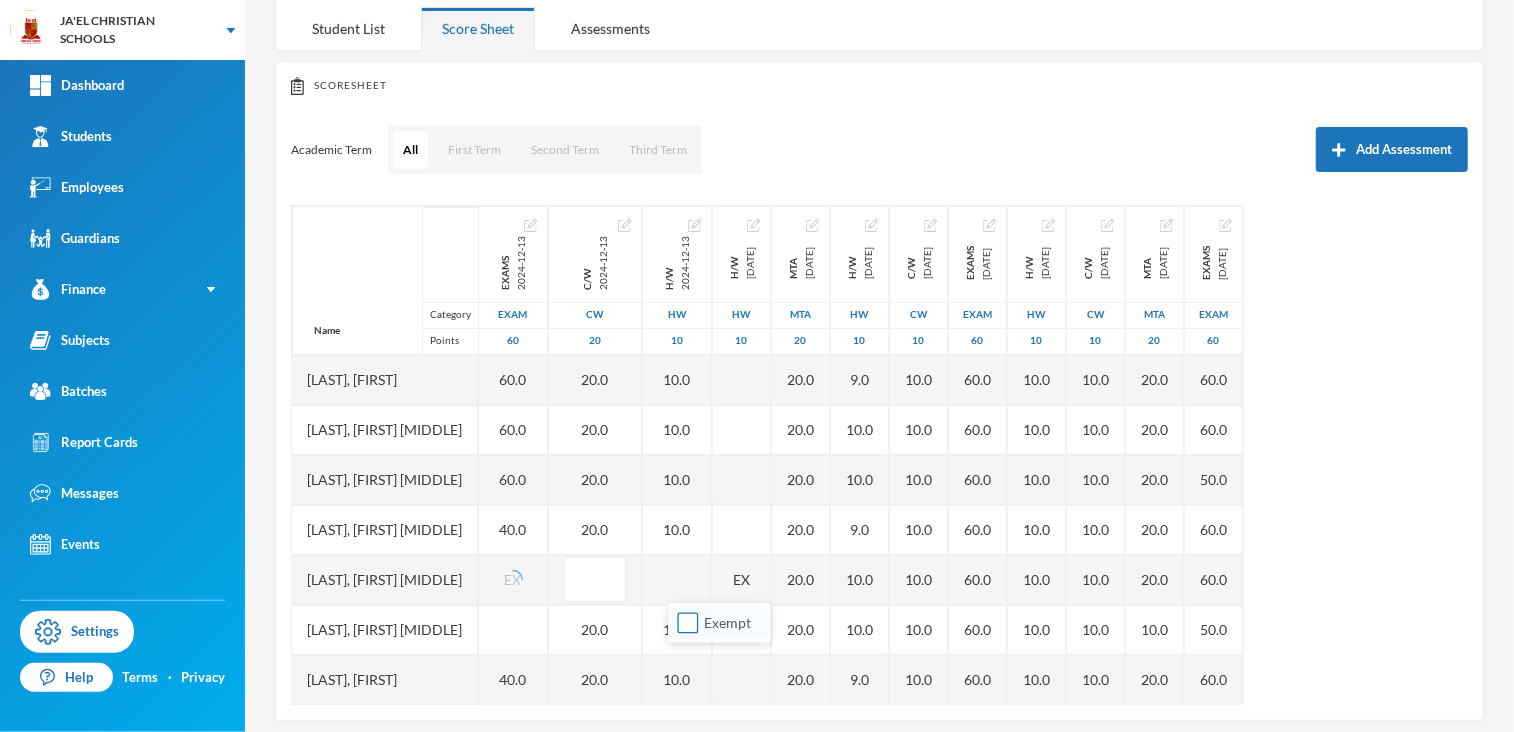 click on "Exempt" at bounding box center [688, 623] 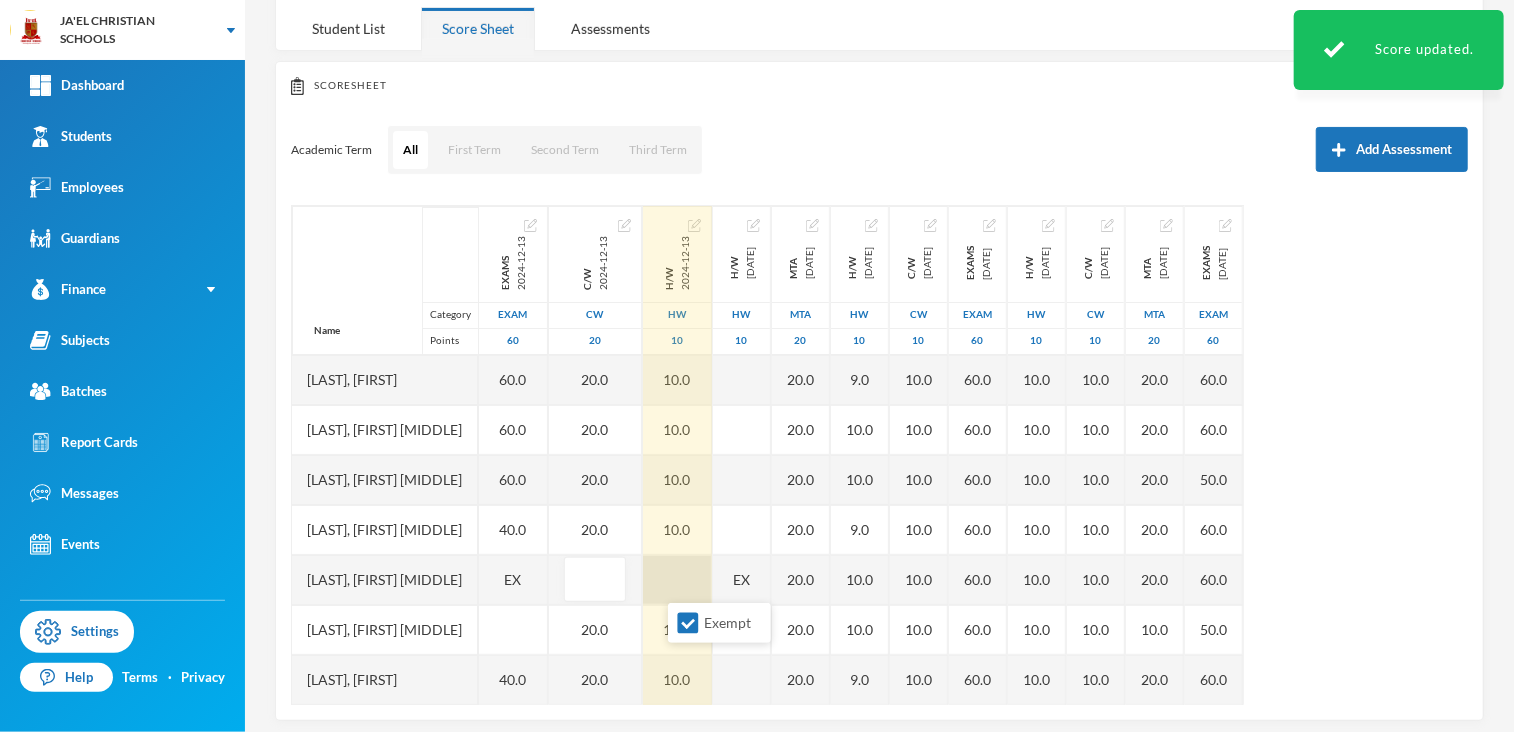 click at bounding box center [677, 580] 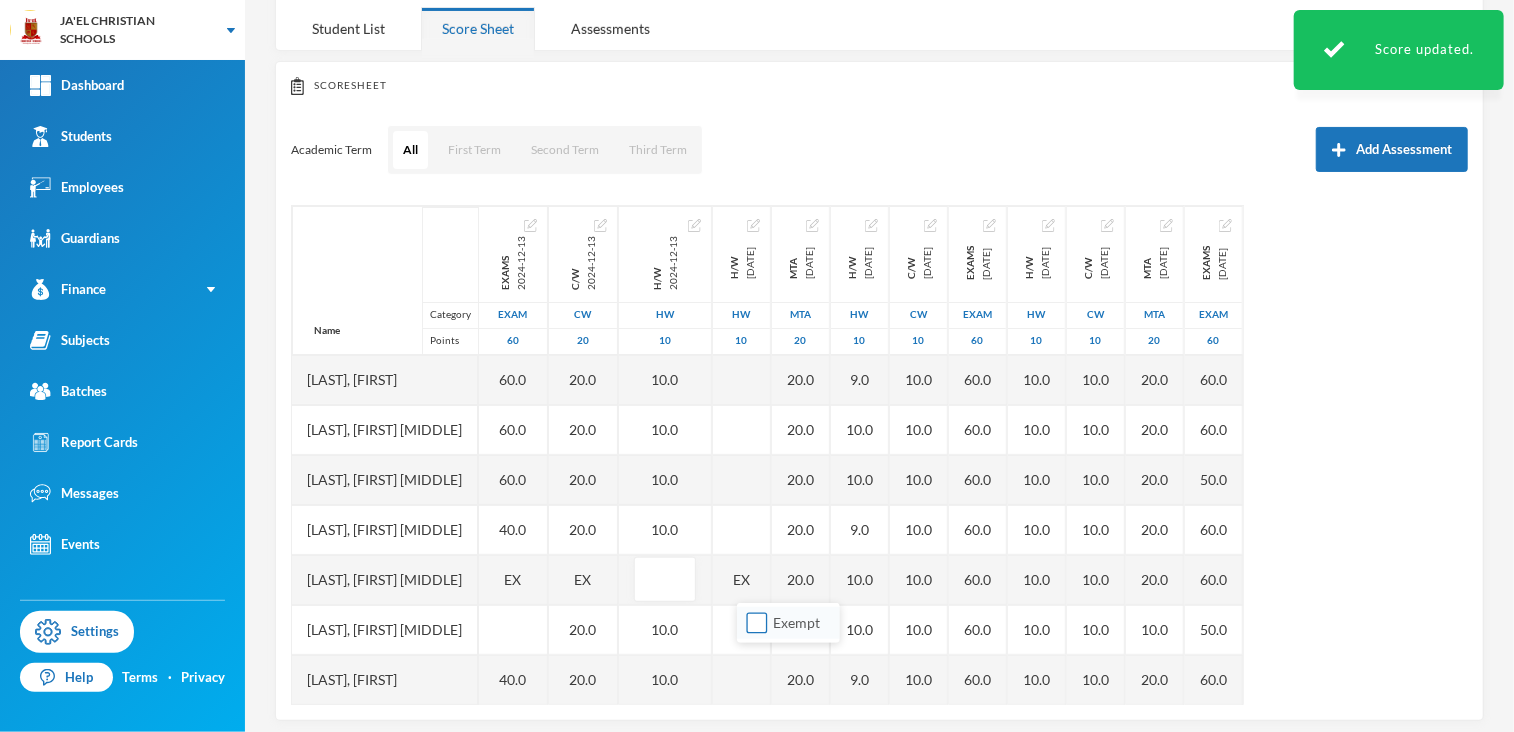 click on "Exempt" at bounding box center [757, 623] 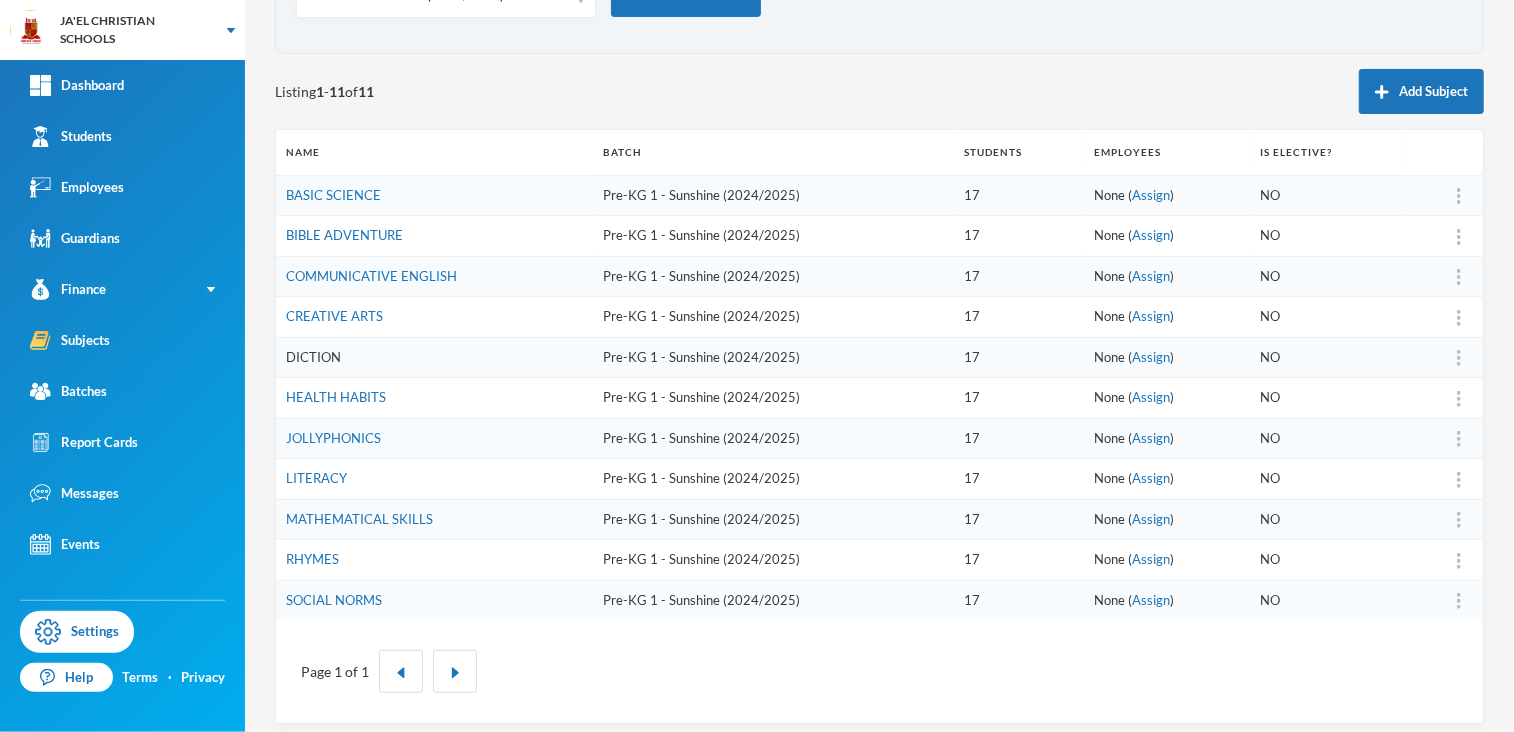 click on "DICTION" at bounding box center [313, 357] 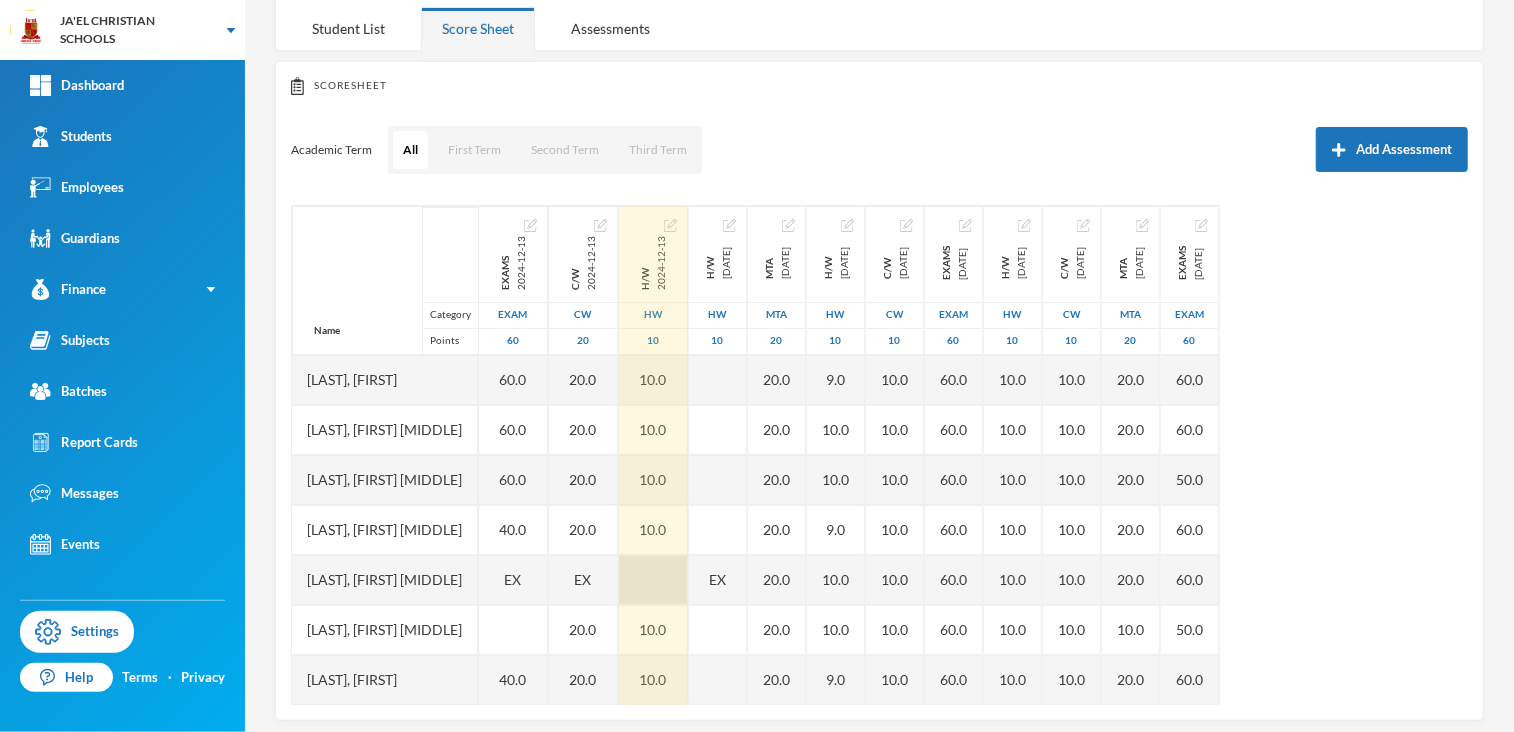 click at bounding box center [653, 580] 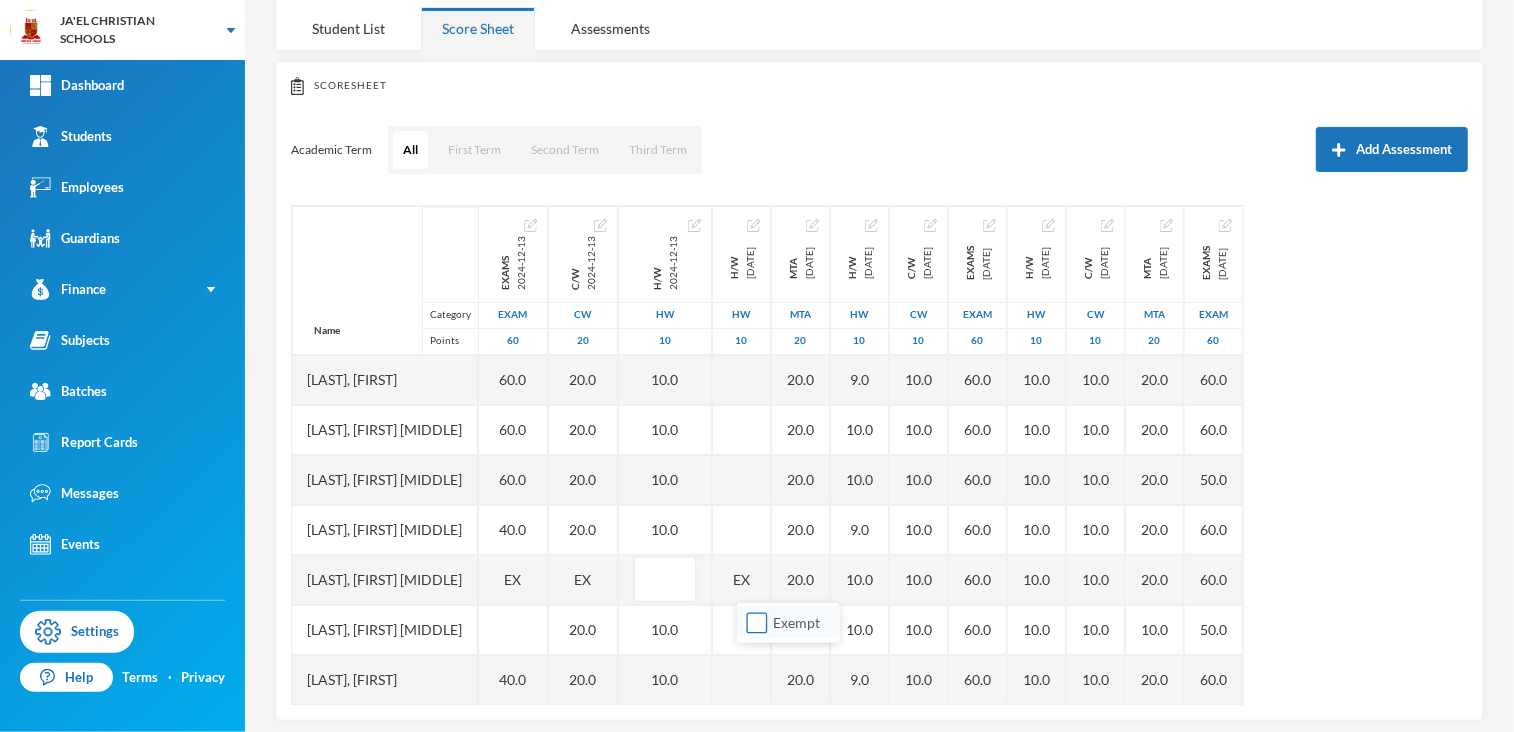 click on "Exempt" at bounding box center (757, 623) 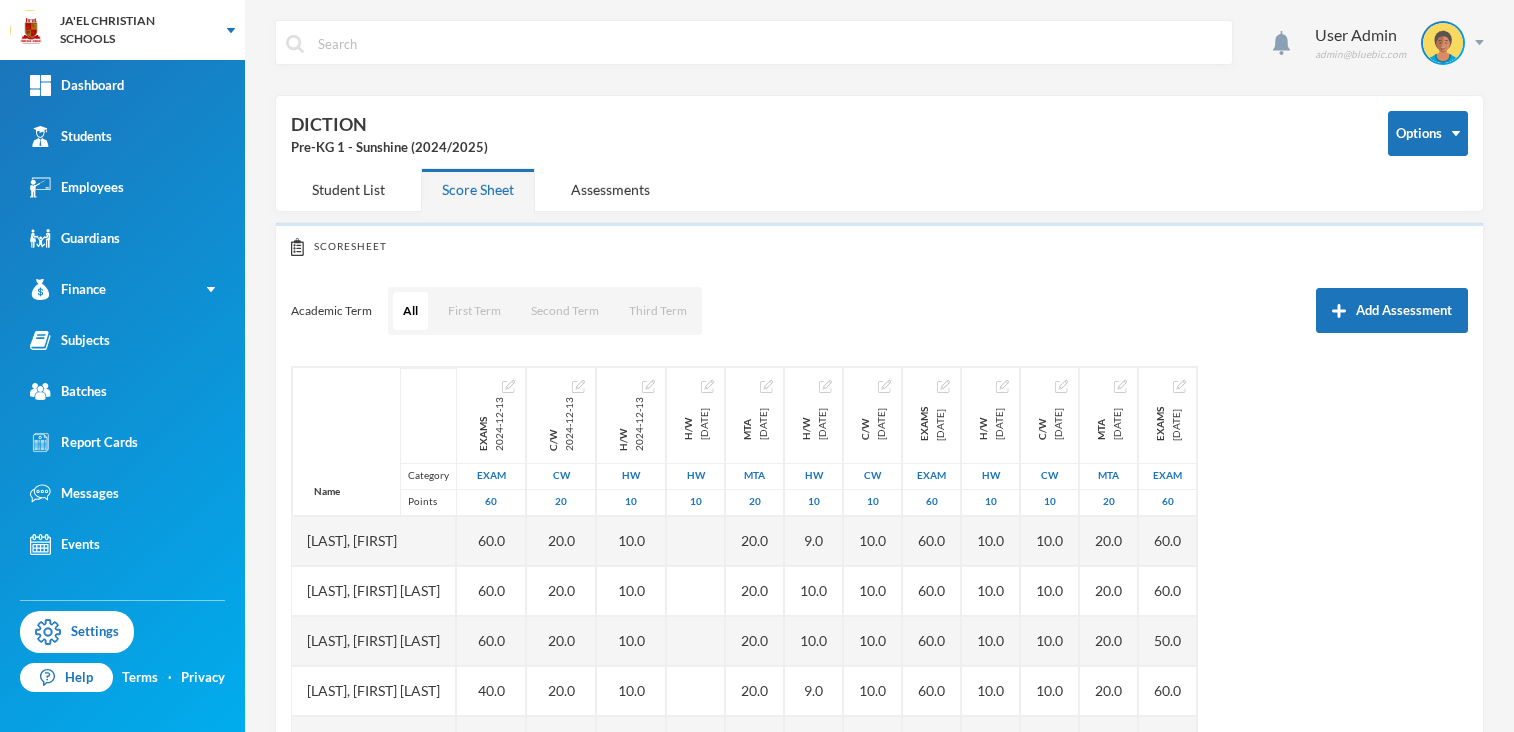 scroll, scrollTop: 0, scrollLeft: 0, axis: both 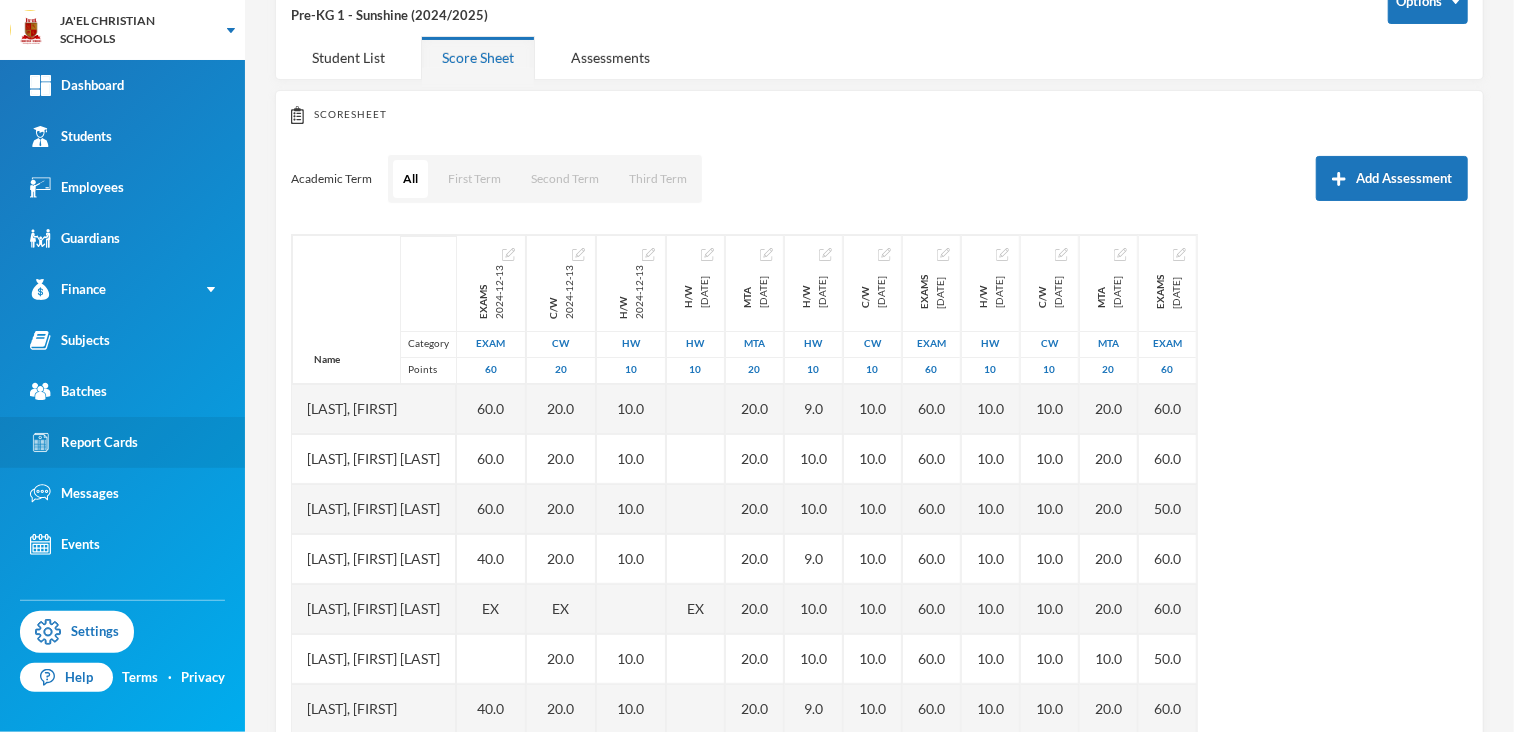 click on "Report Cards" at bounding box center (84, 442) 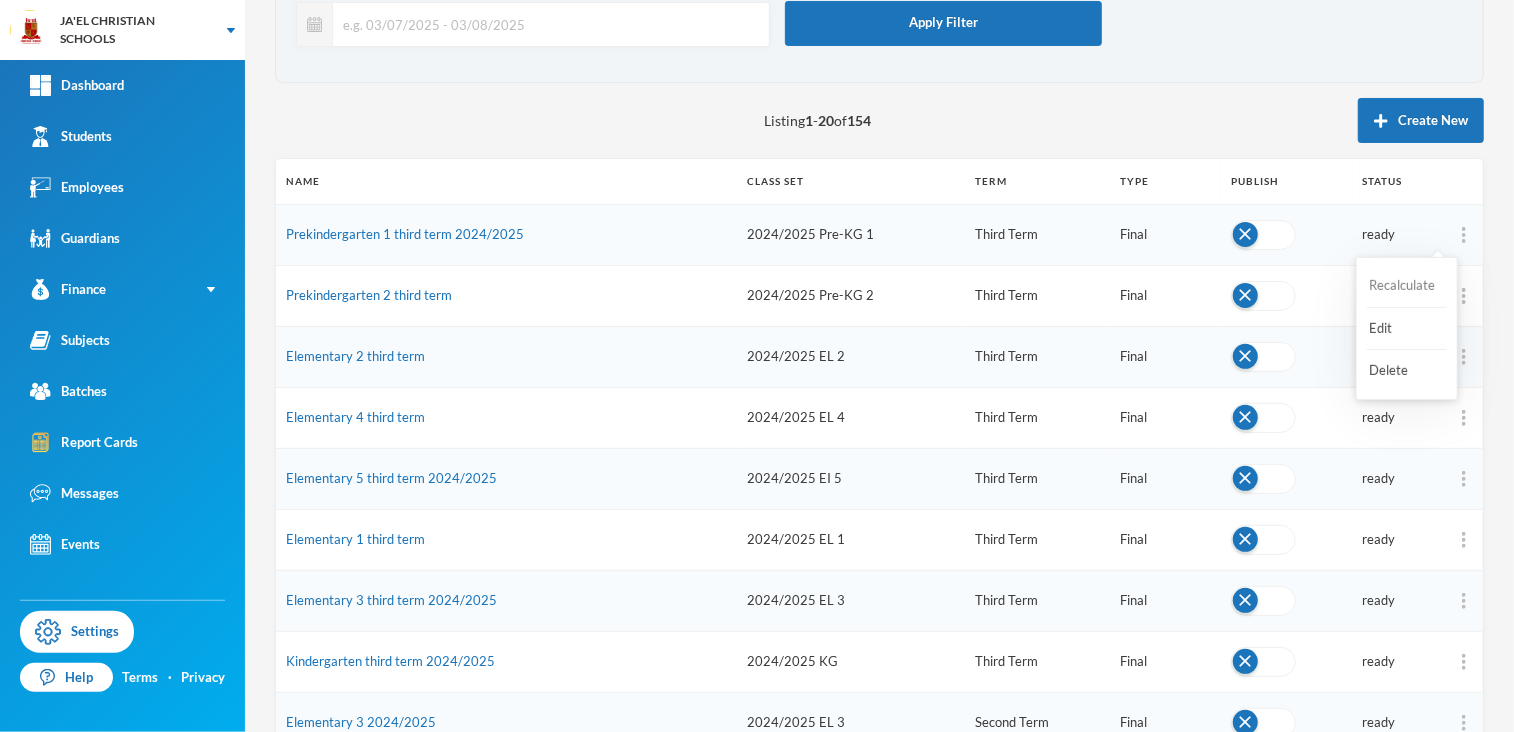 click on "Recalculate" at bounding box center [1407, 286] 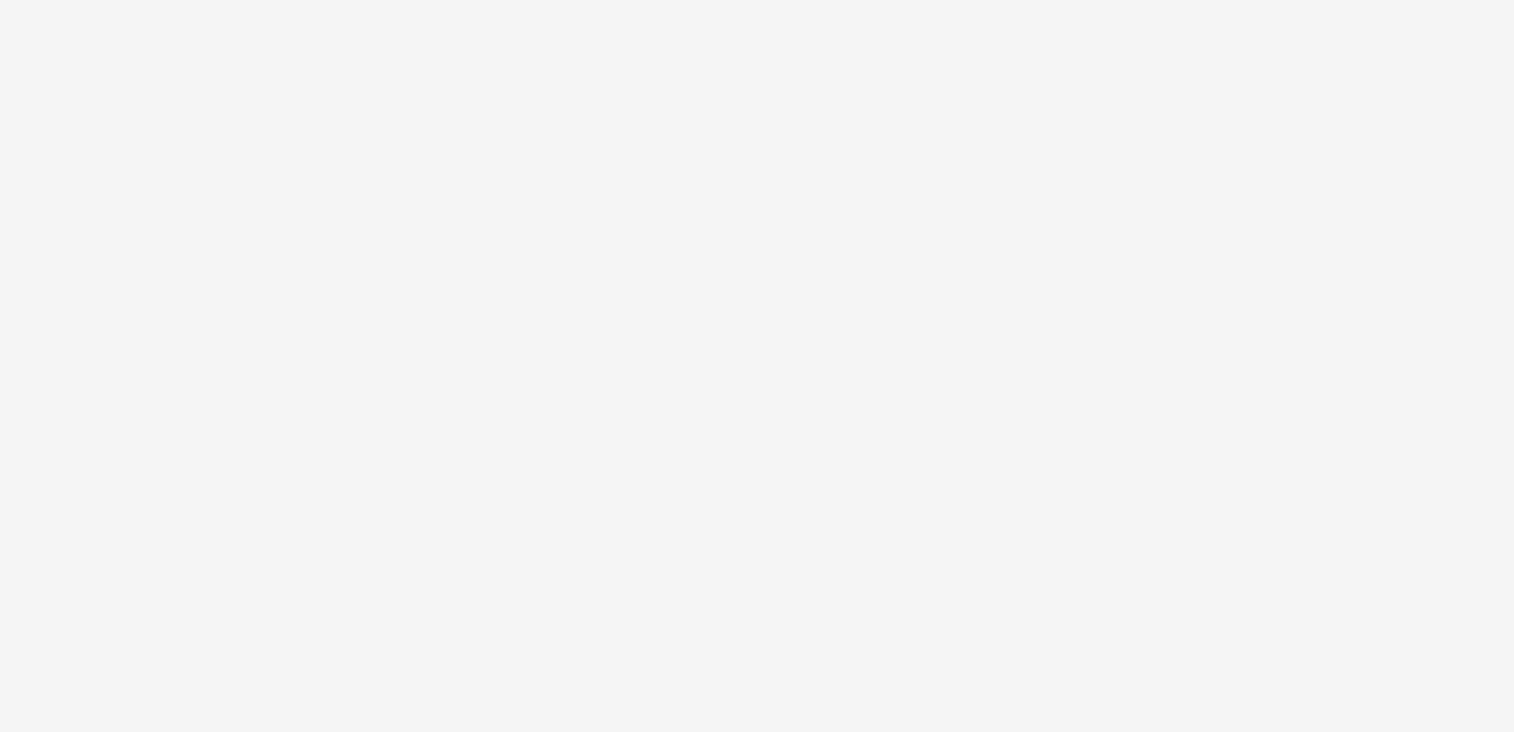 scroll, scrollTop: 0, scrollLeft: 0, axis: both 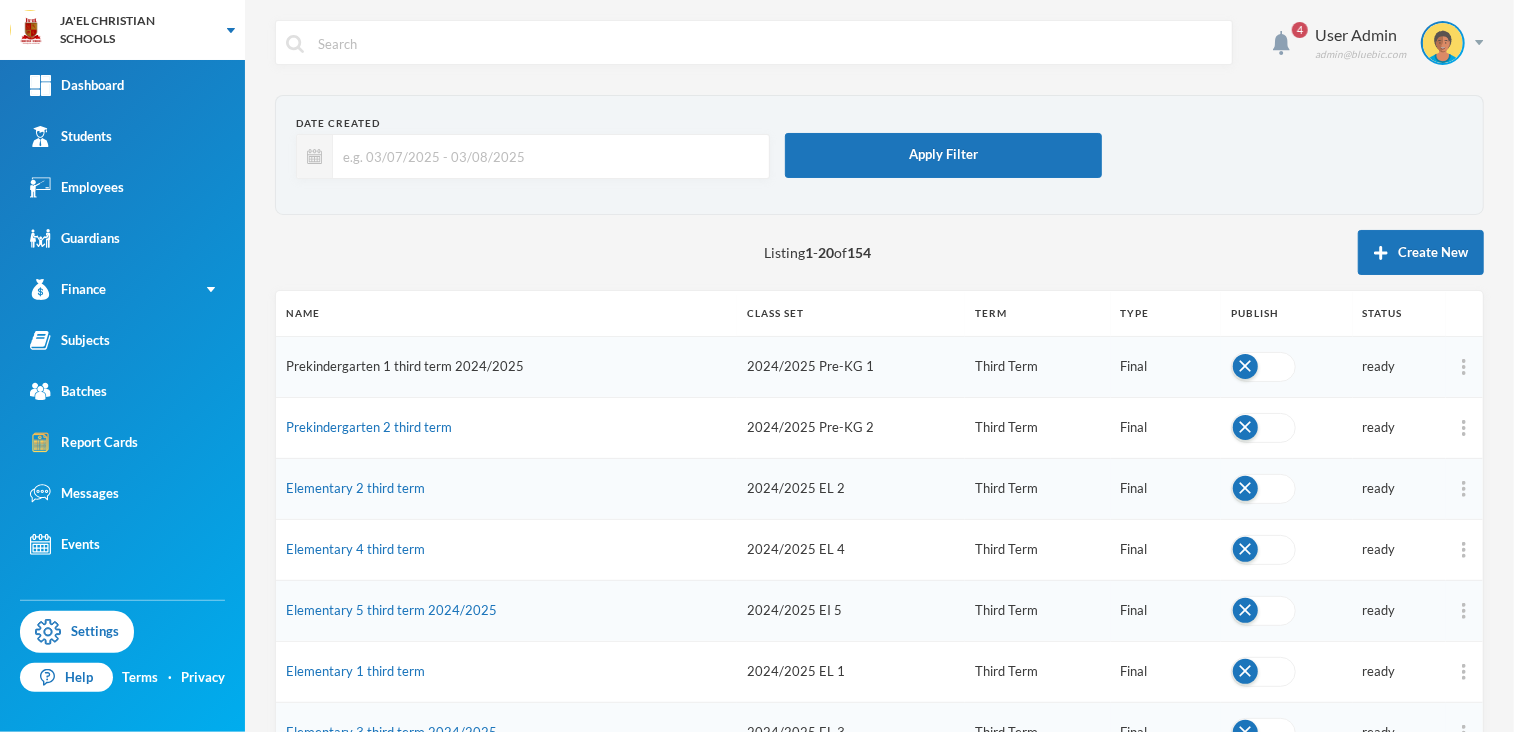 click on "Prekindergarten 1 third term 2024/2025" at bounding box center (405, 366) 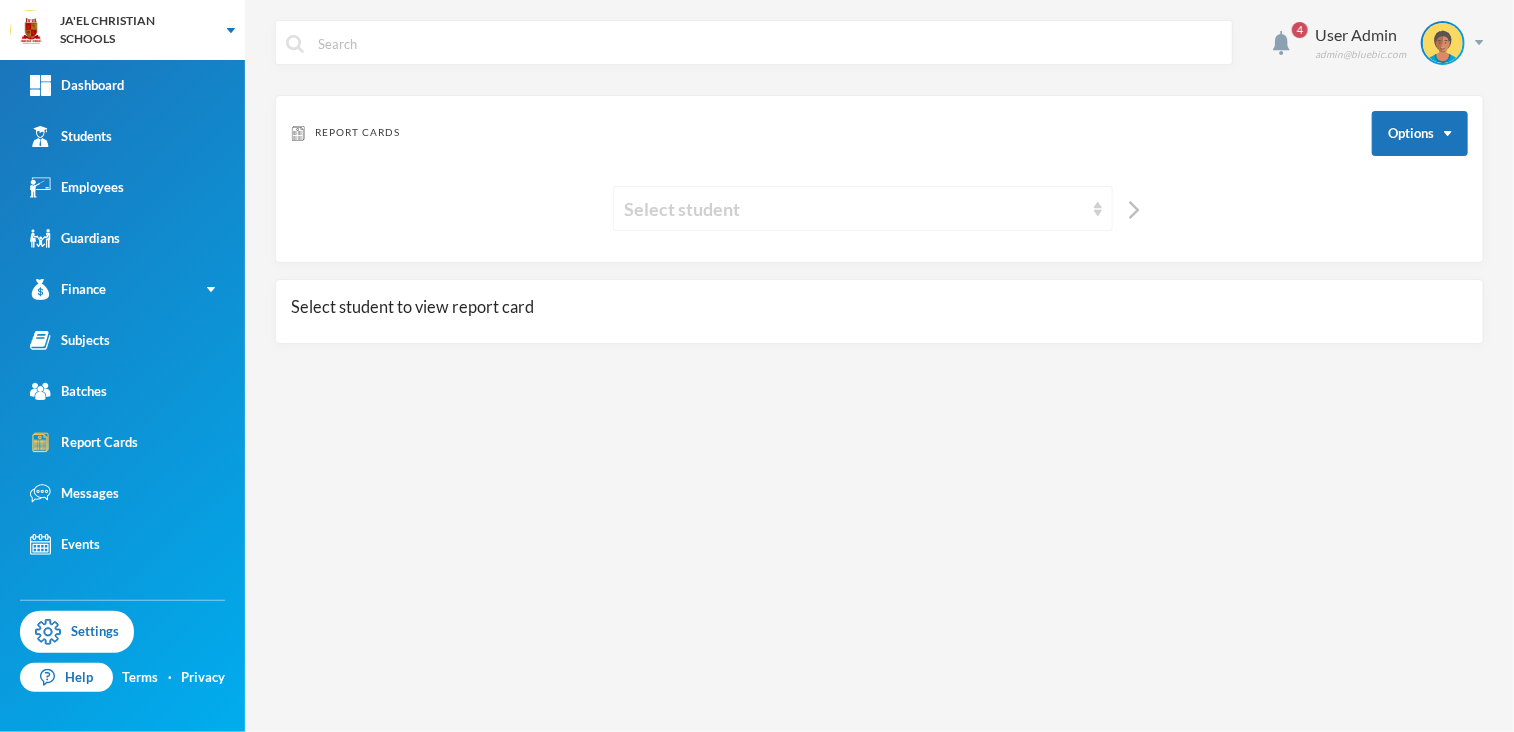 click on "Select student" at bounding box center (863, 208) 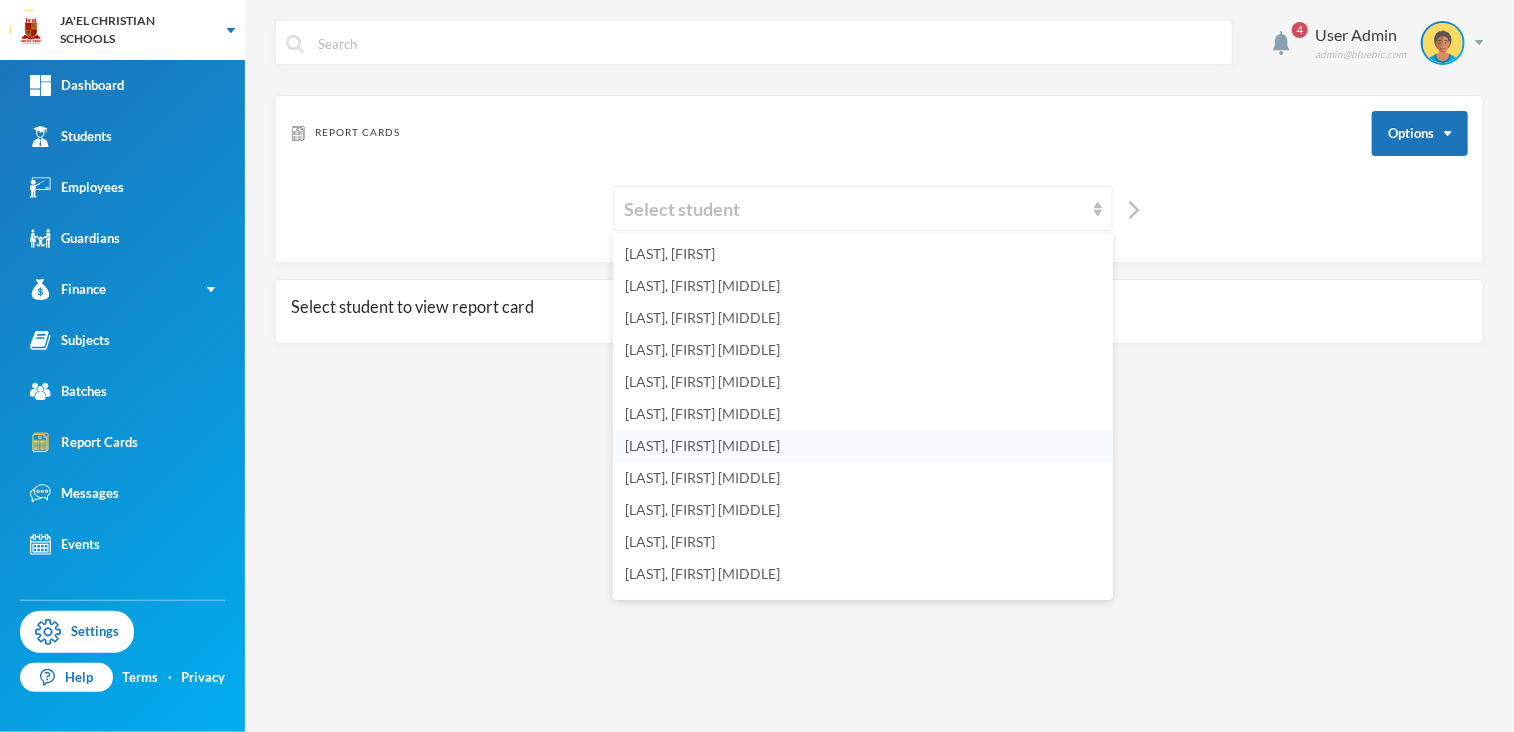 click on "[LAST], [FIRST] [MIDDLE]" at bounding box center [702, 445] 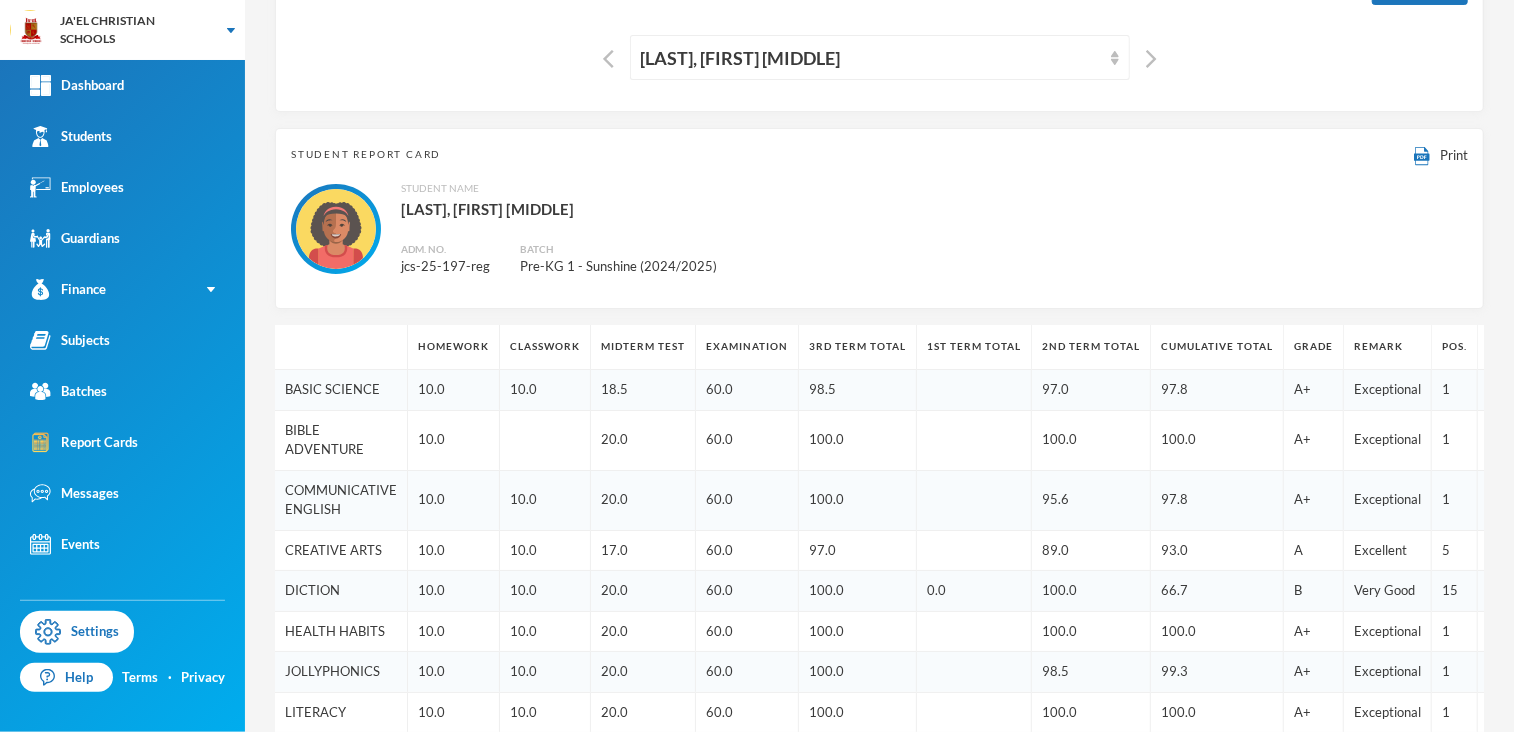 scroll, scrollTop: 152, scrollLeft: 0, axis: vertical 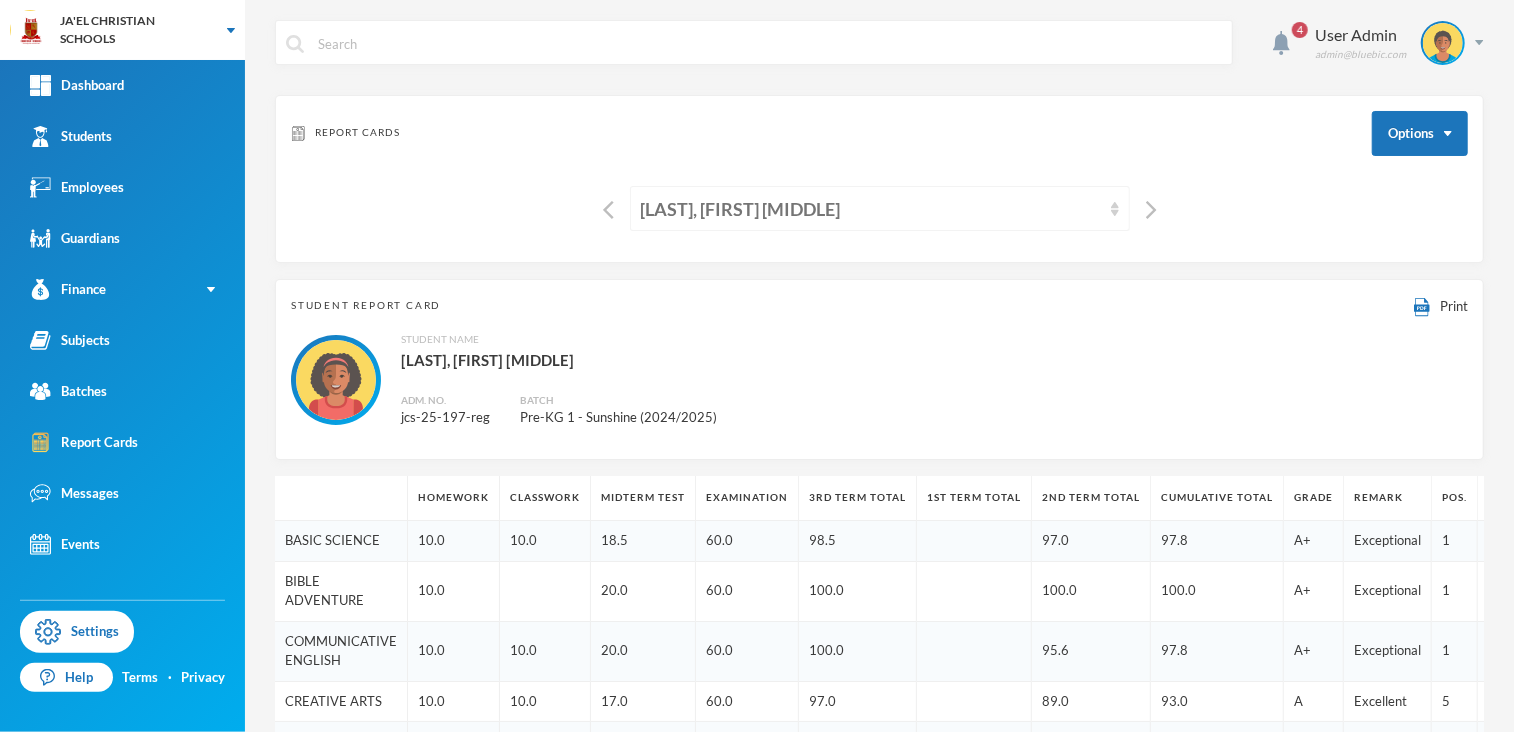 click on "[LAST], [FIRST] [MIDDLE]" at bounding box center [871, 209] 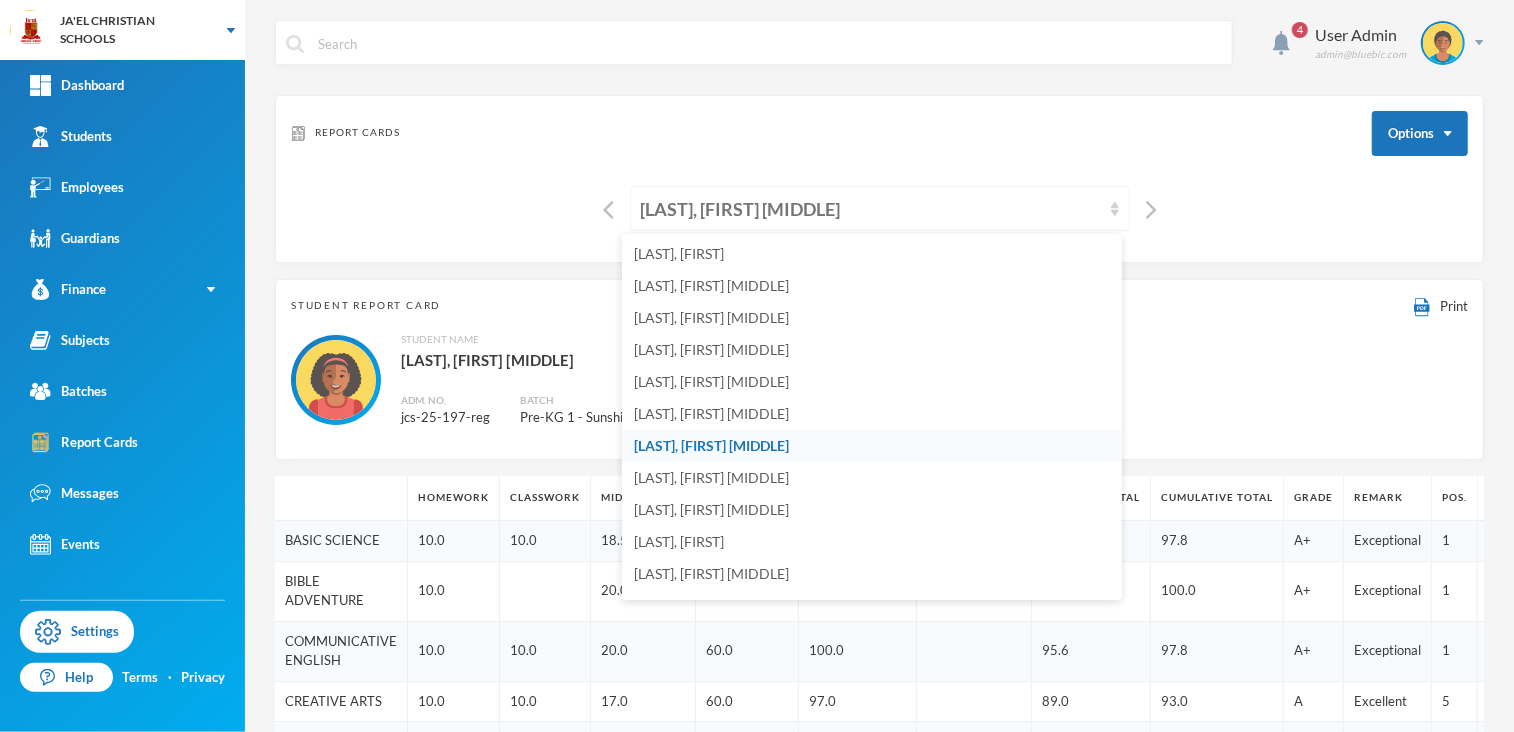 click on "[LAST], [FIRST] [MIDDLE]" at bounding box center (871, 209) 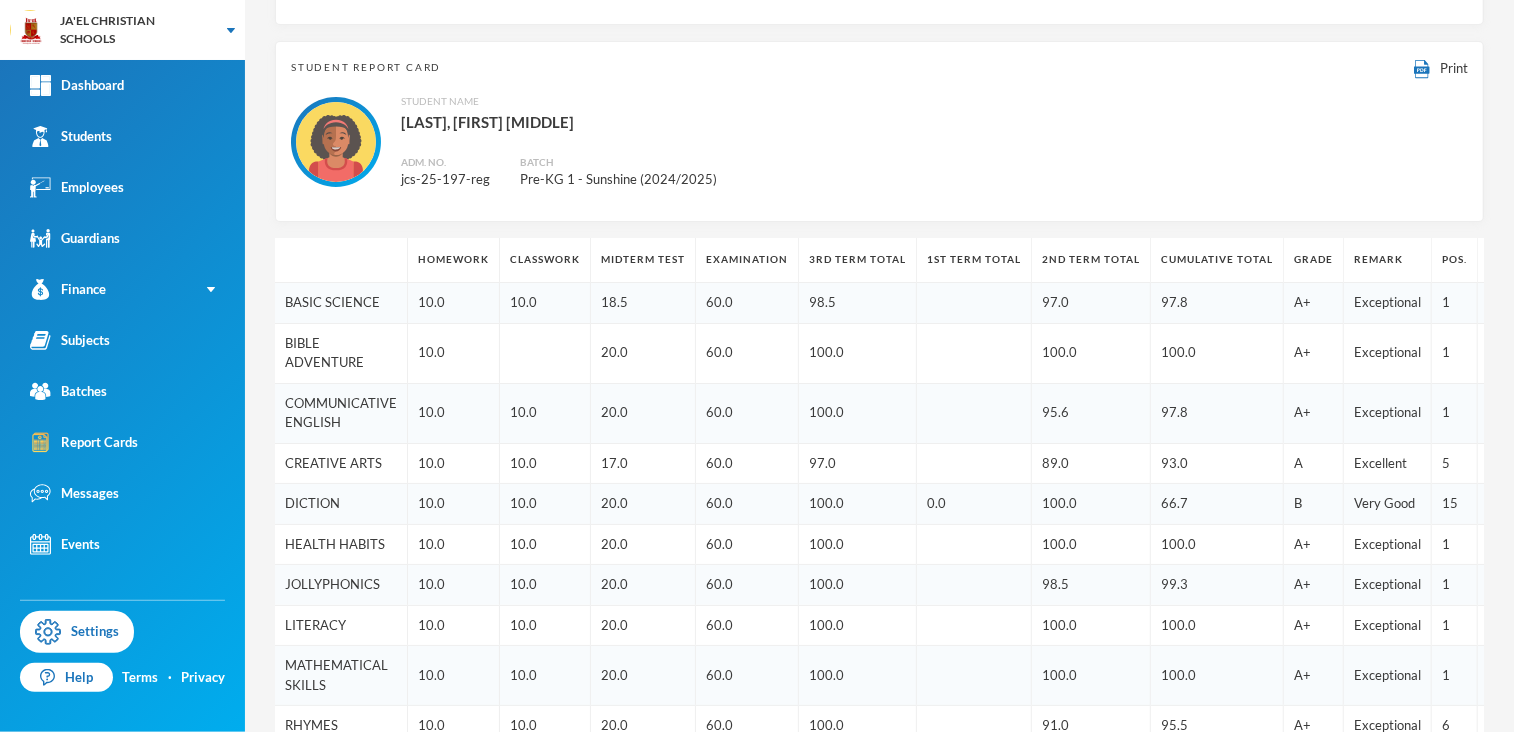 scroll, scrollTop: 240, scrollLeft: 0, axis: vertical 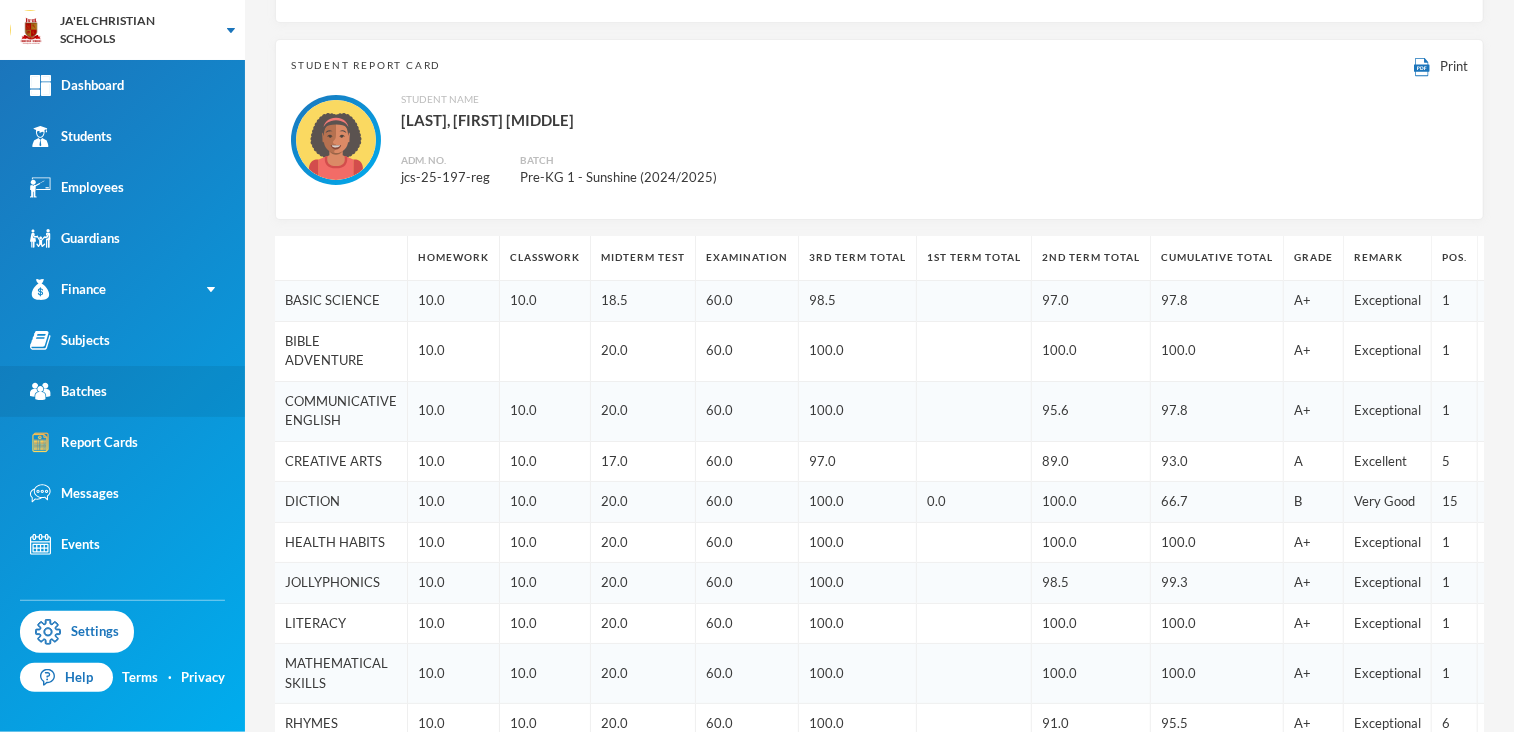 click on "Batches" at bounding box center [68, 391] 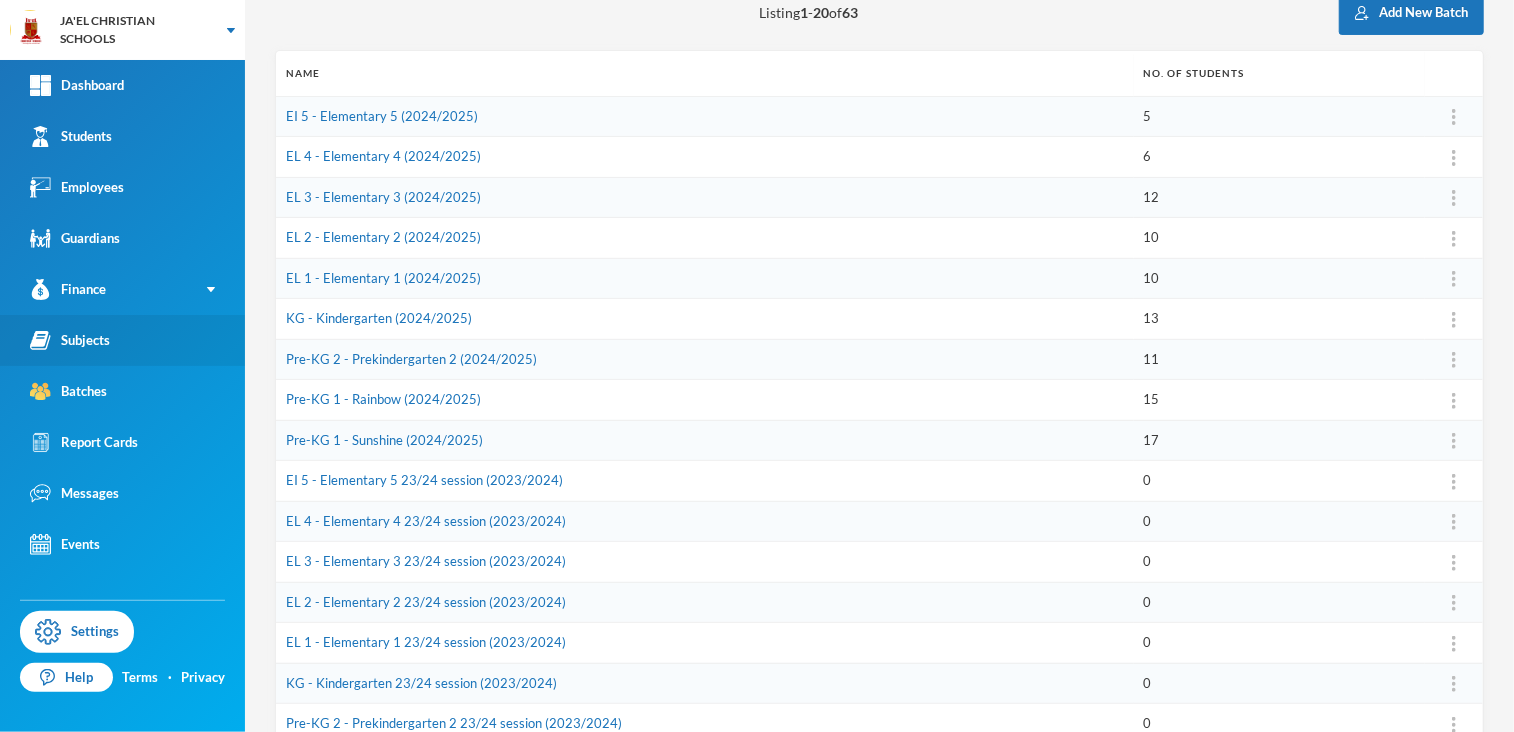 click on "Subjects" at bounding box center (70, 340) 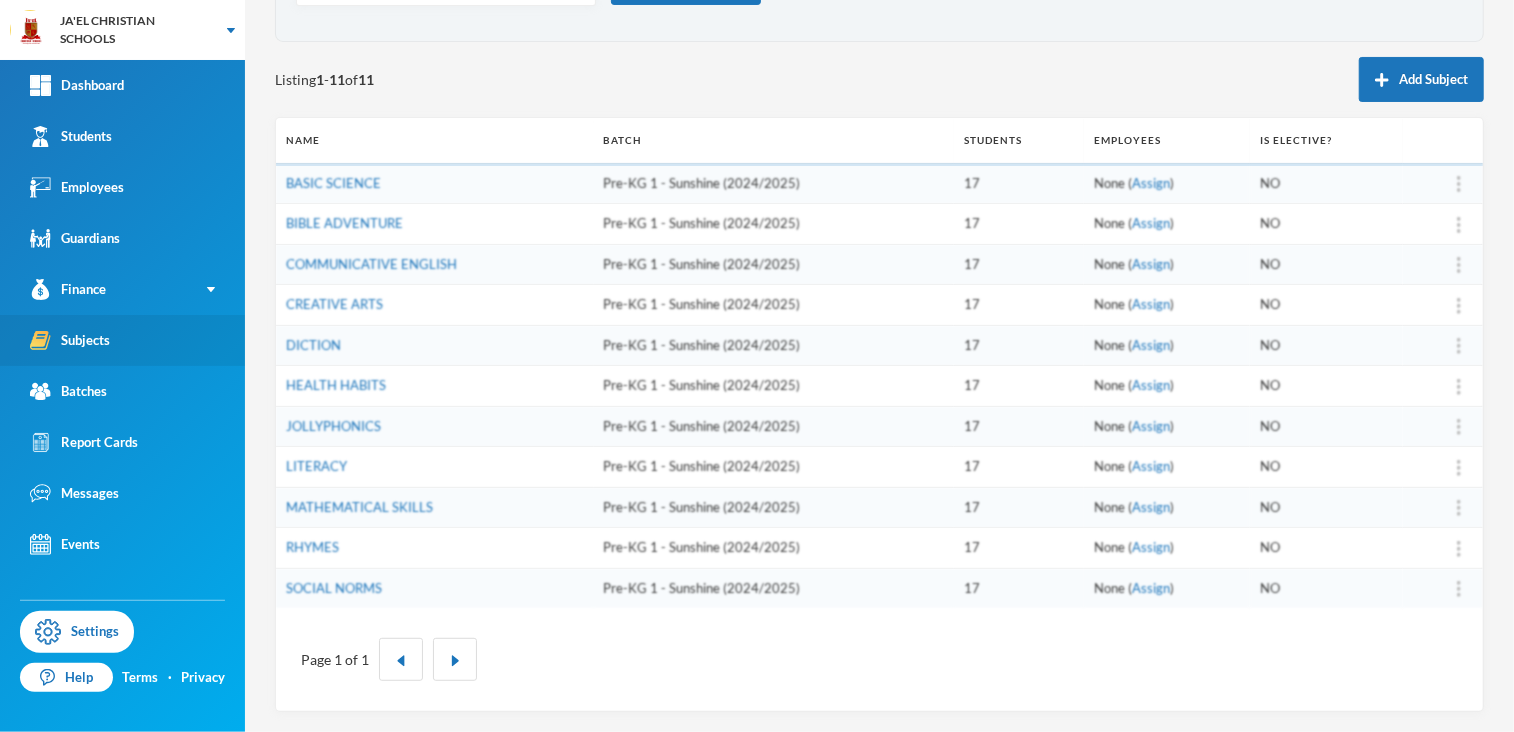 scroll, scrollTop: 169, scrollLeft: 0, axis: vertical 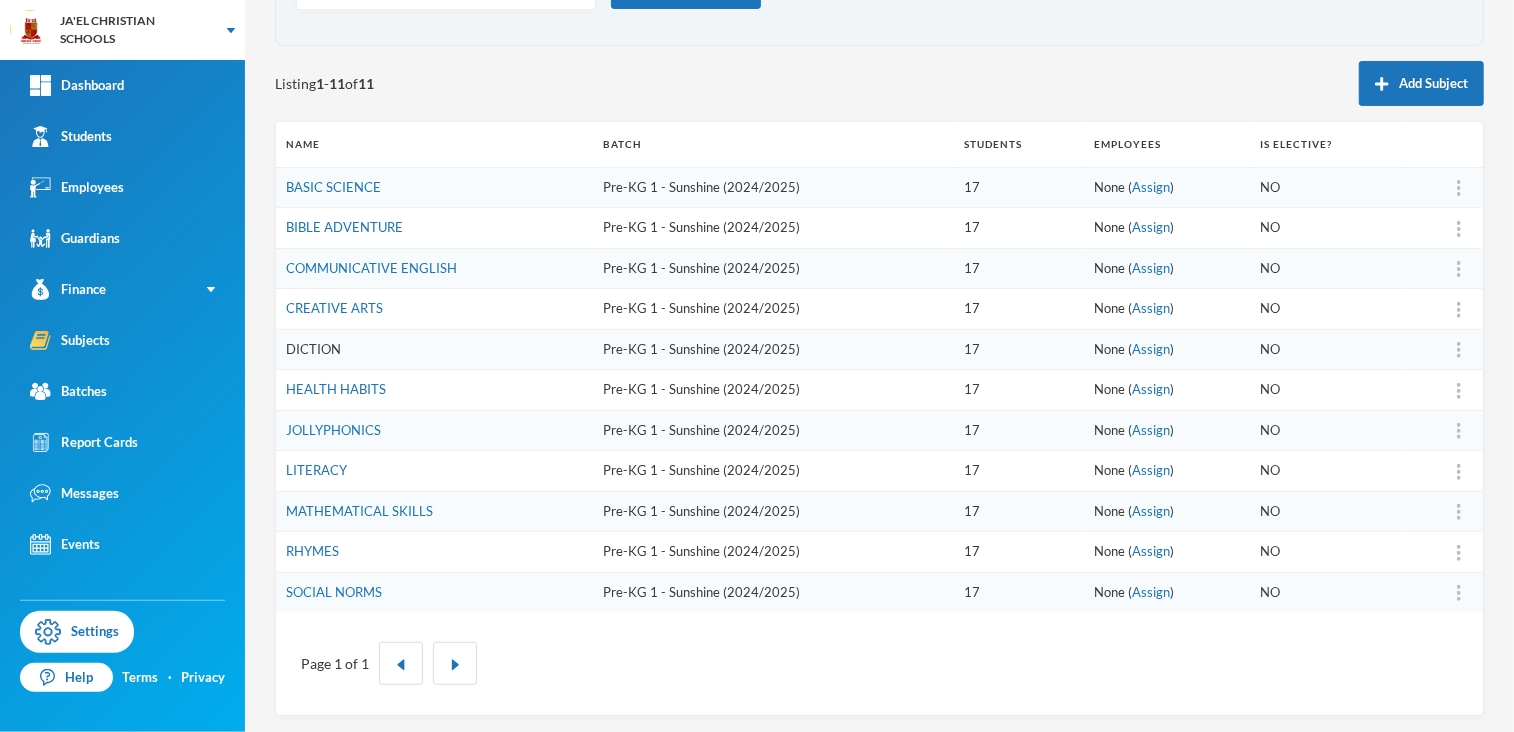 click on "DICTION" at bounding box center (313, 349) 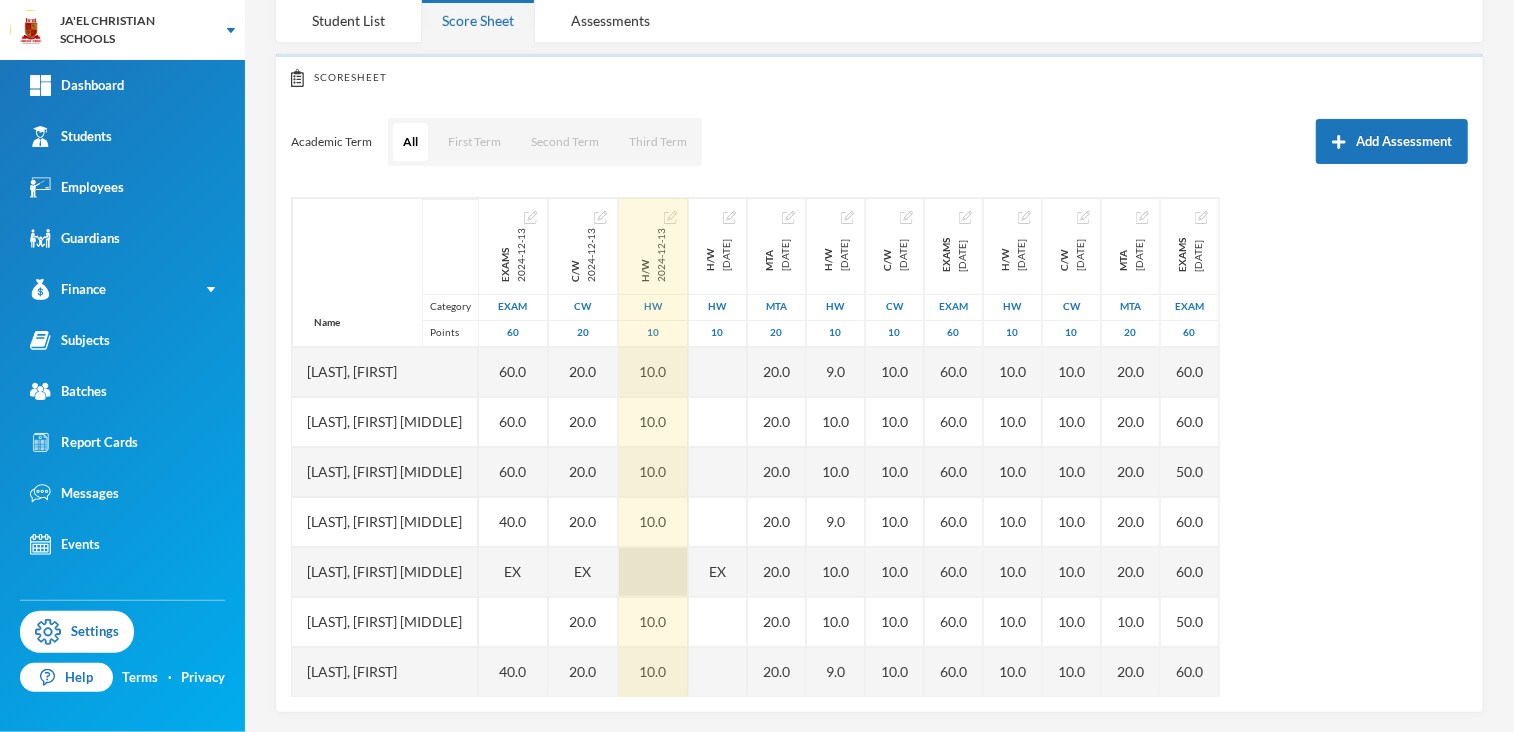 click at bounding box center (653, 572) 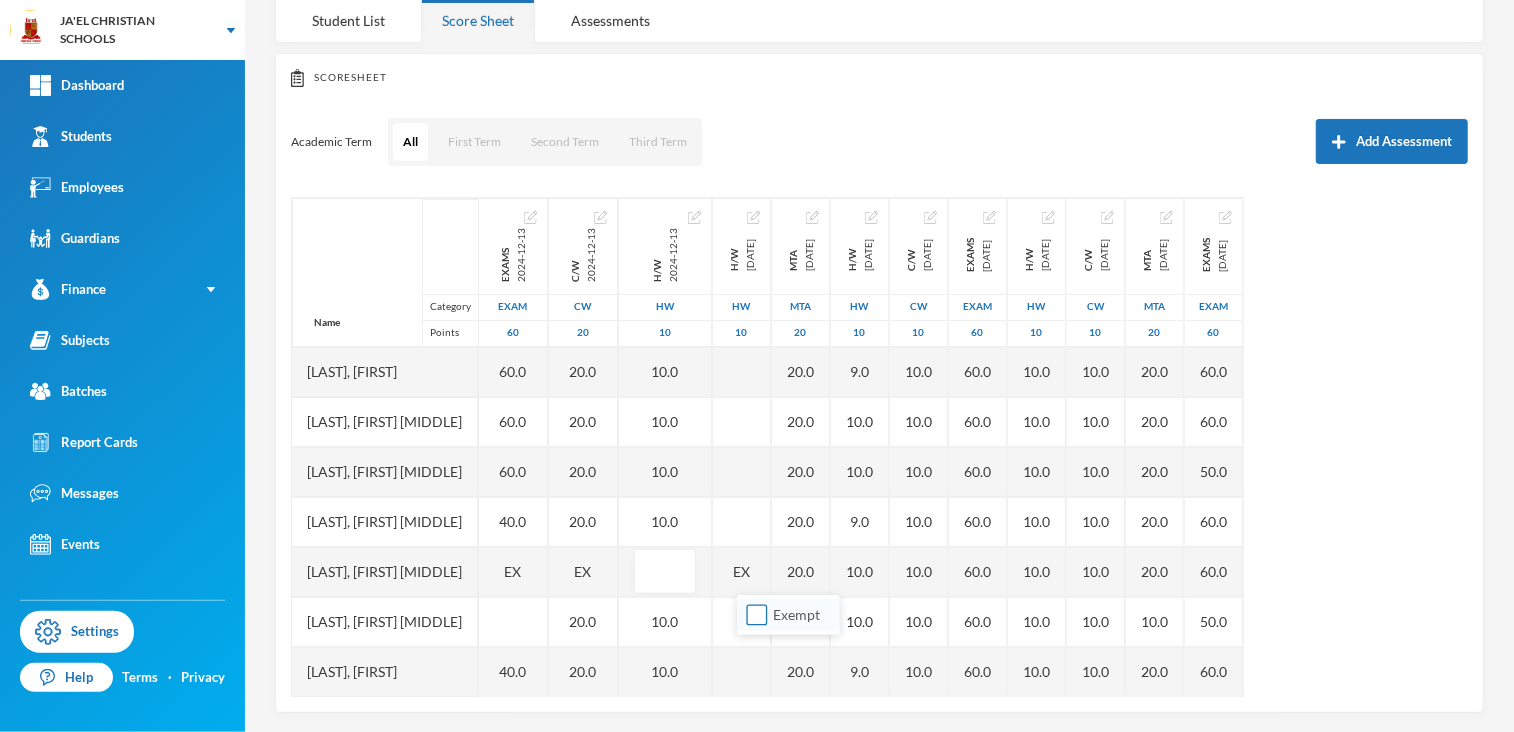 click on "Exempt" at bounding box center (757, 615) 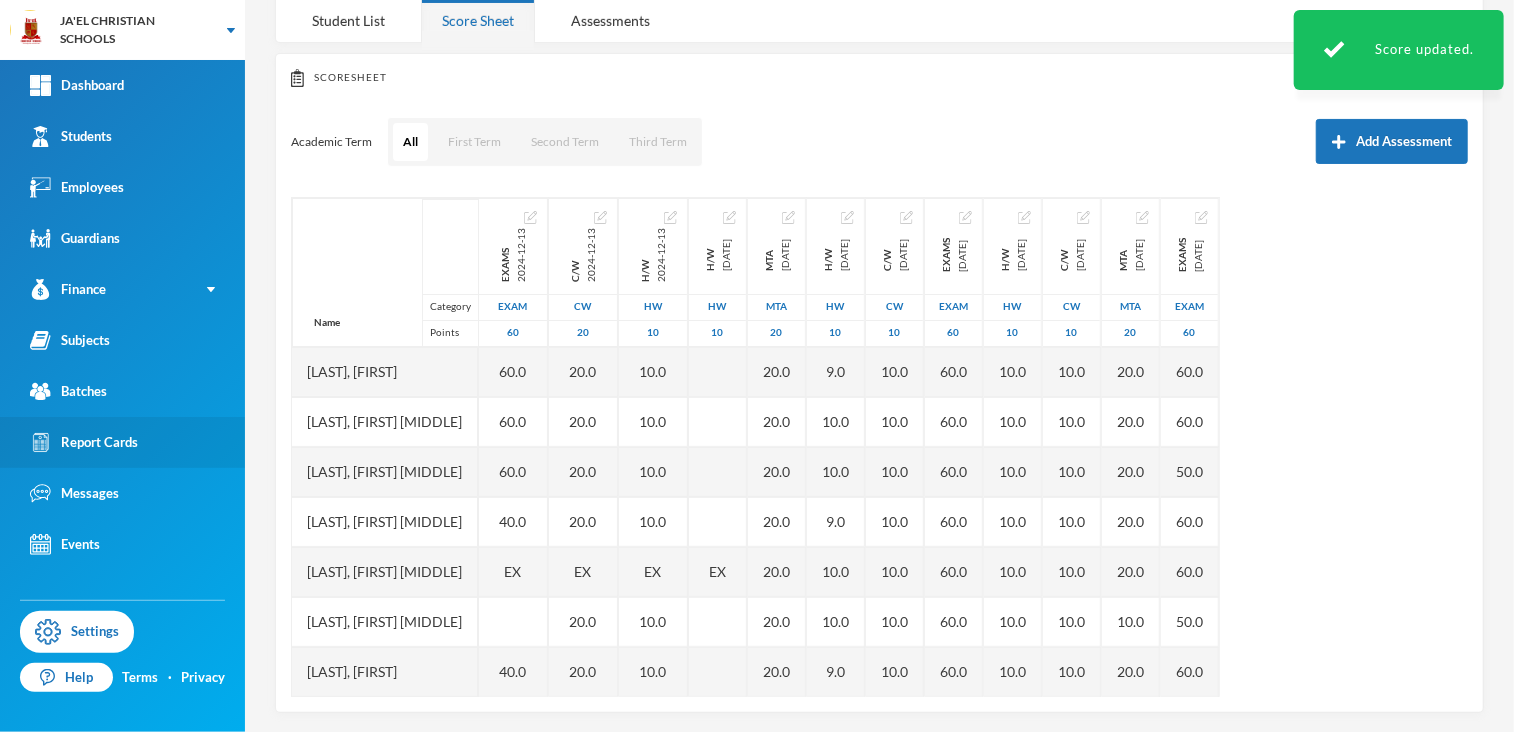 click on "Report Cards" at bounding box center [84, 442] 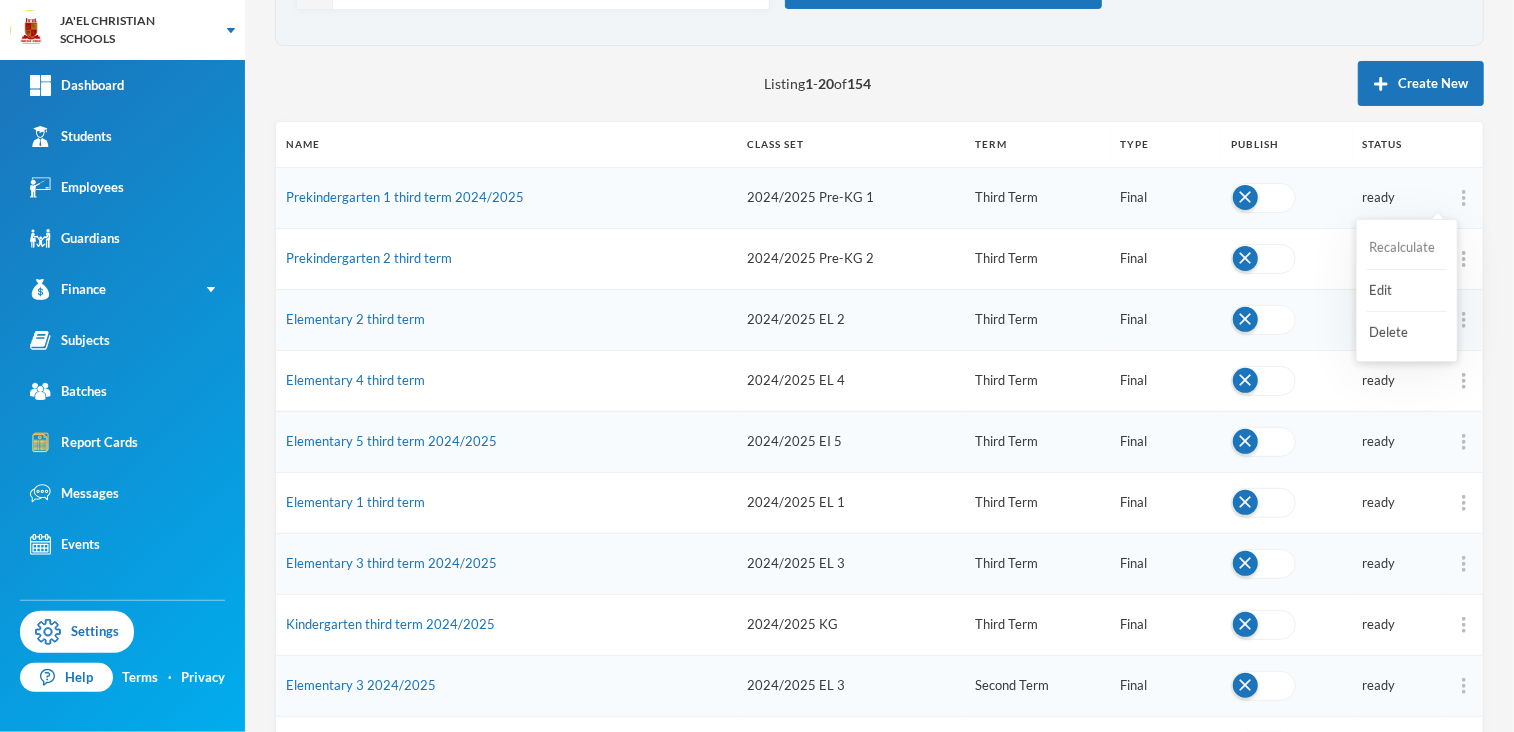 click on "Recalculate" at bounding box center [1407, 248] 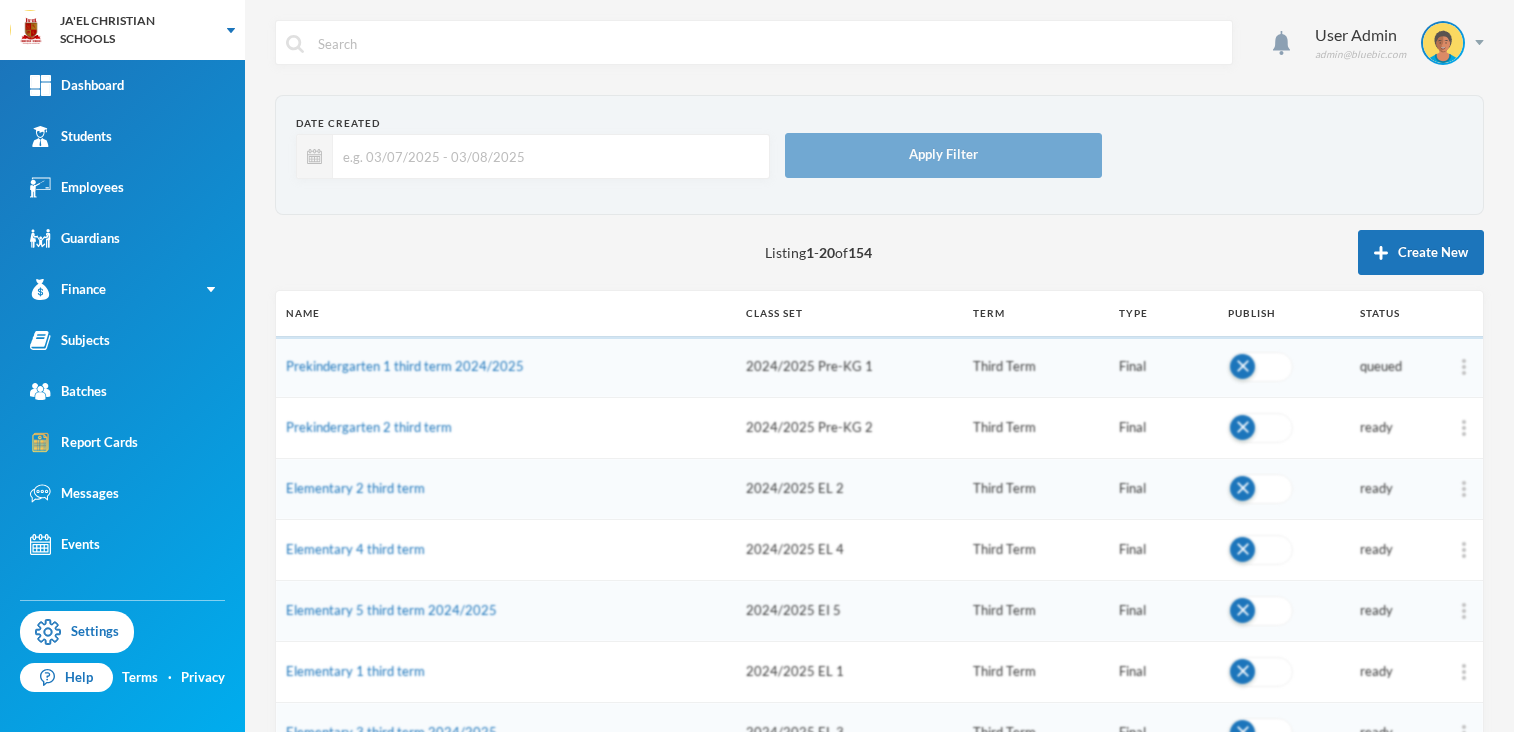 scroll, scrollTop: 0, scrollLeft: 0, axis: both 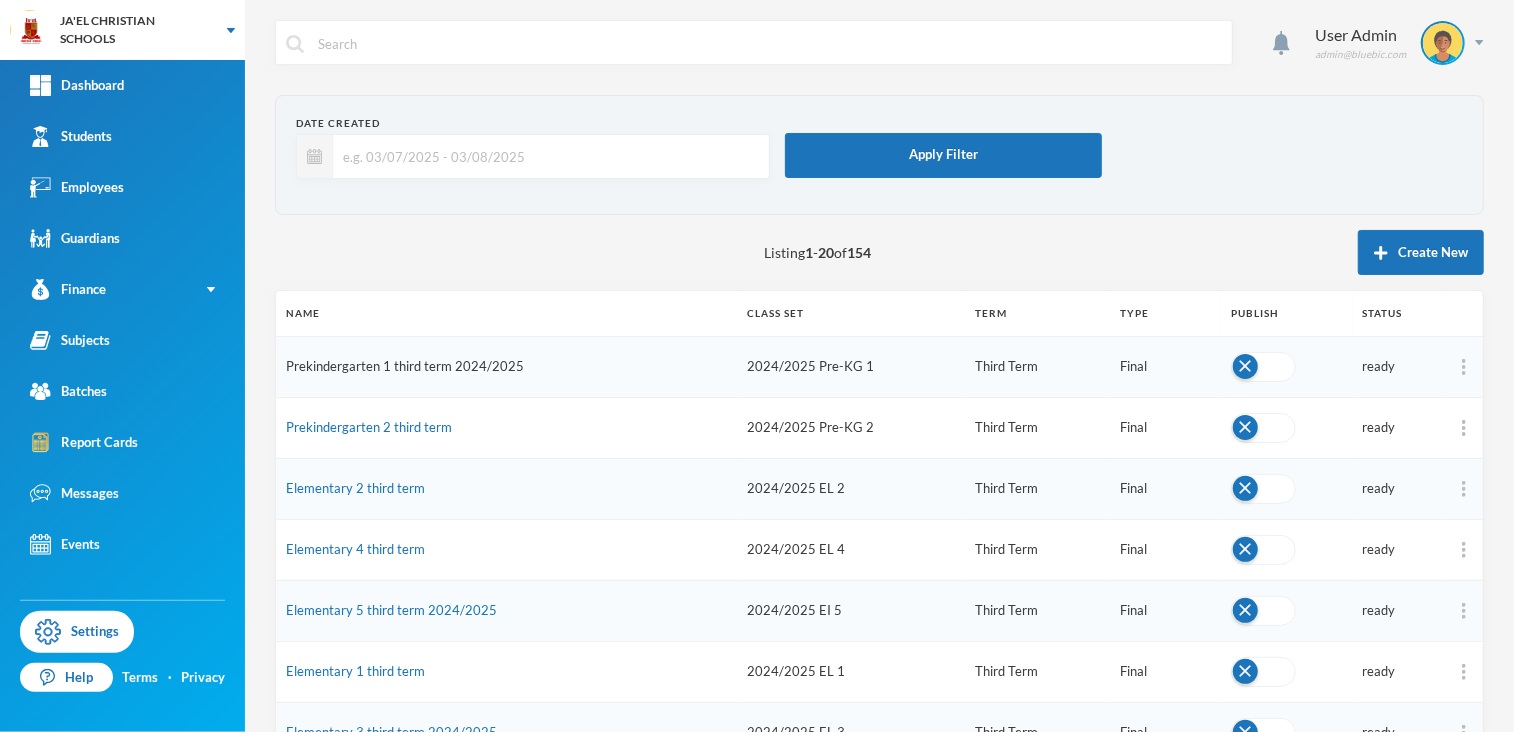 click on "Prekindergarten 1 third term 2024/2025" at bounding box center (405, 366) 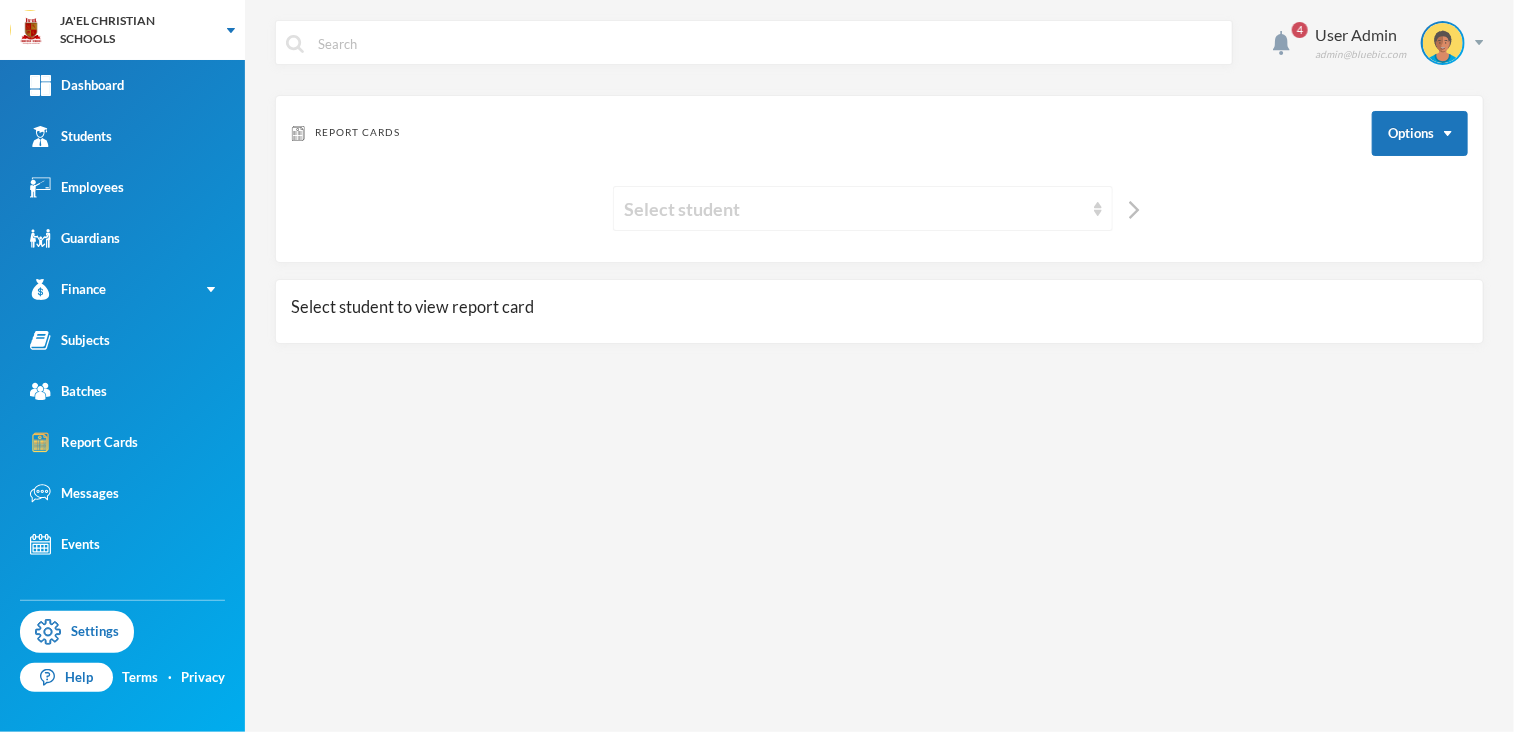 click on "Select student" at bounding box center (854, 209) 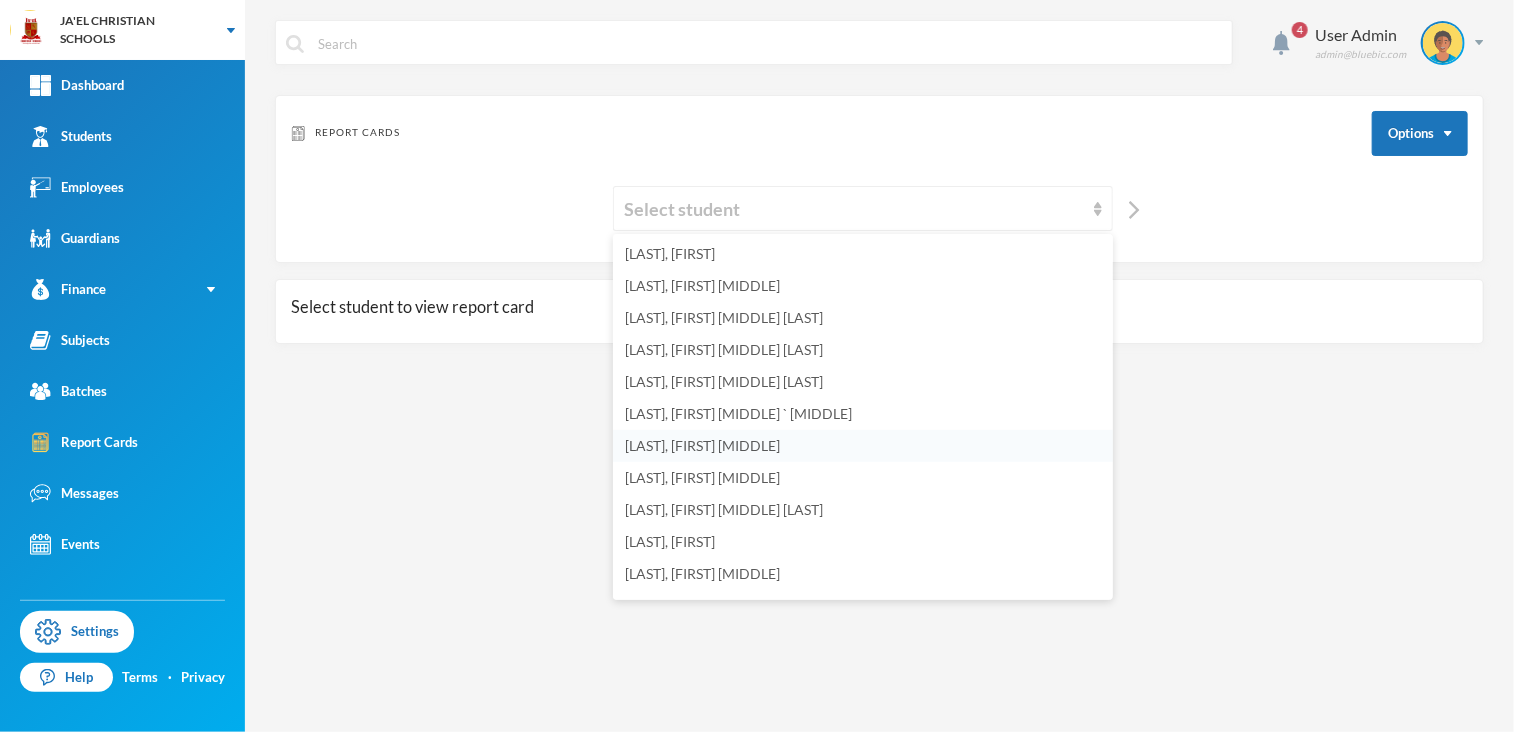 click on "[LAST], [FIRST] [MIDDLE]" at bounding box center (702, 445) 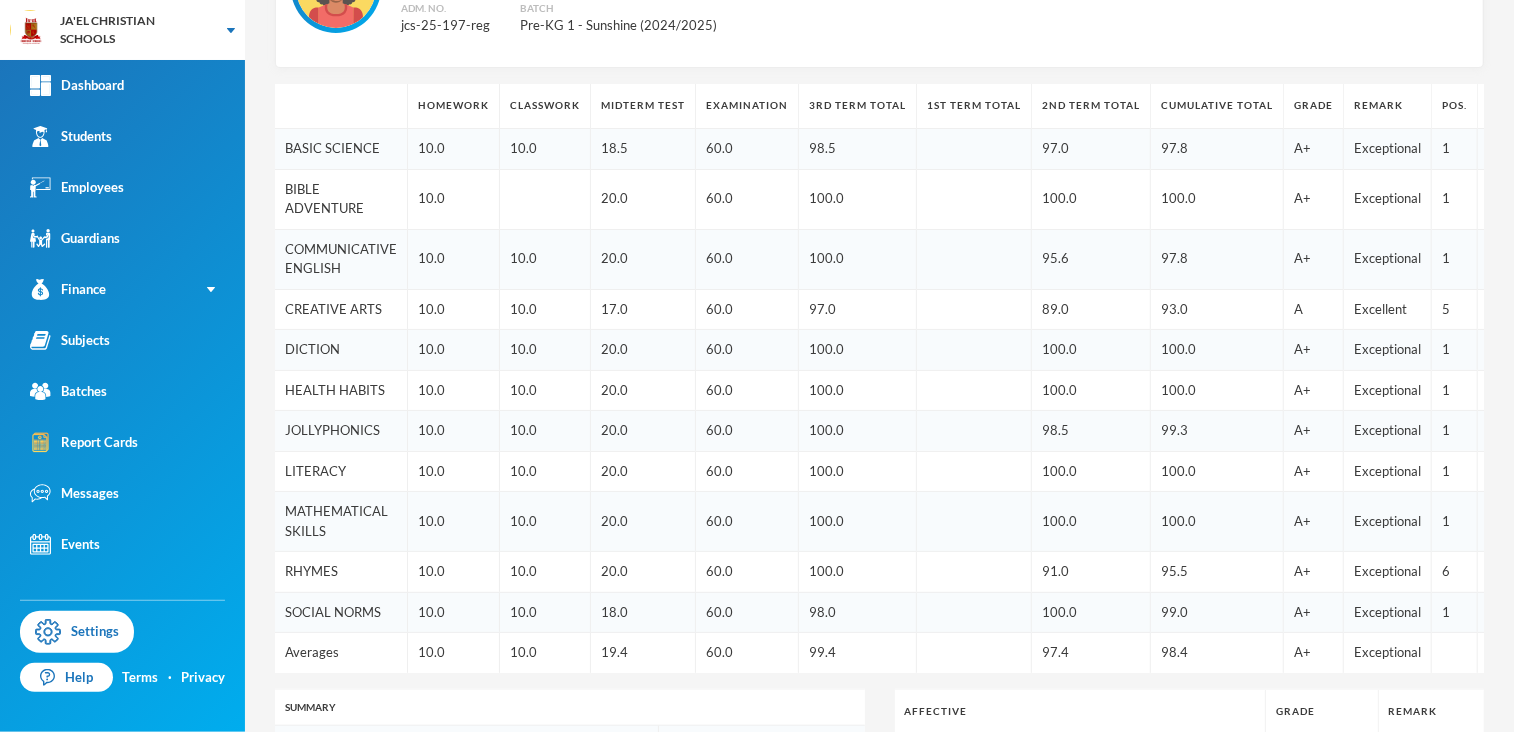 scroll, scrollTop: 487, scrollLeft: 0, axis: vertical 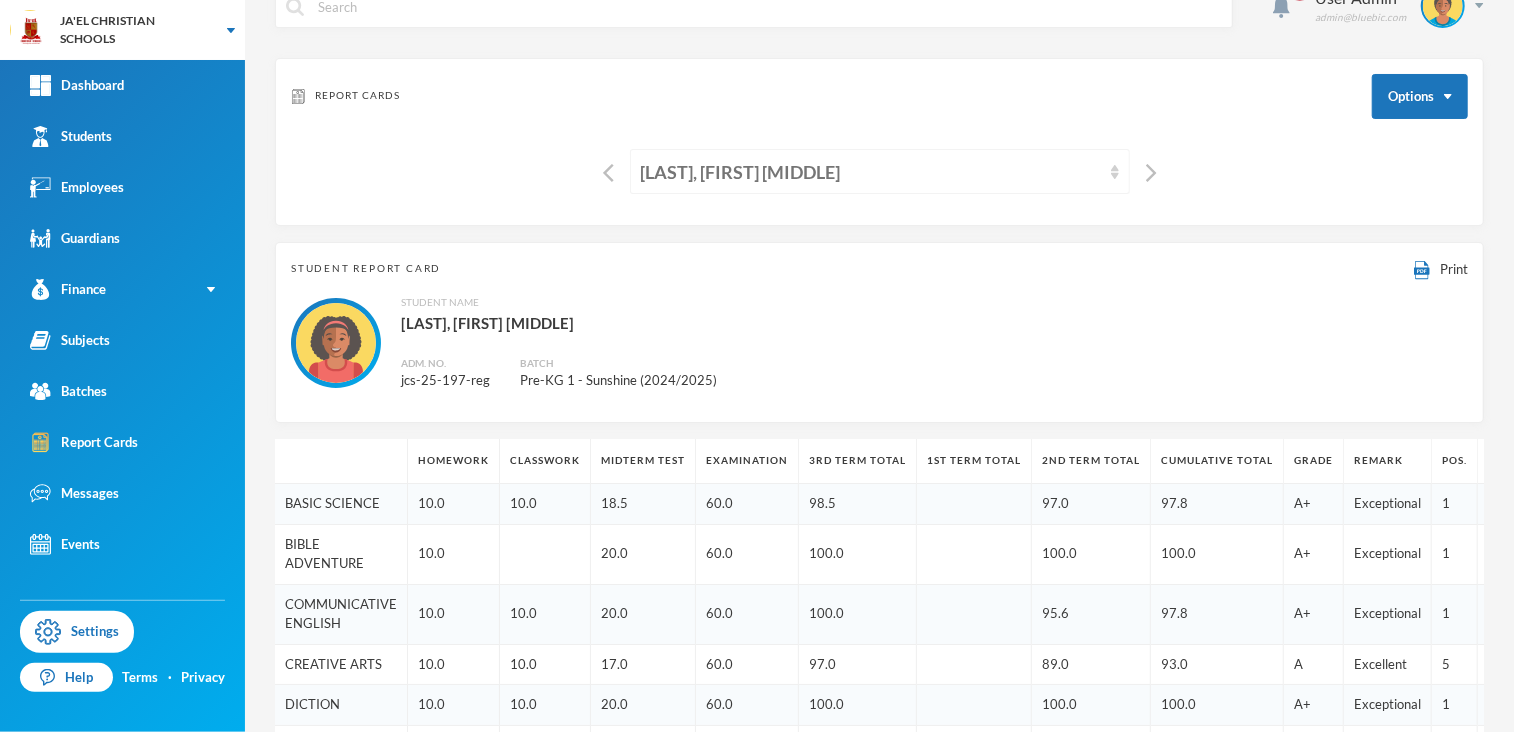 click on "[LAST], [FIRST] [MIDDLE]" at bounding box center (880, 171) 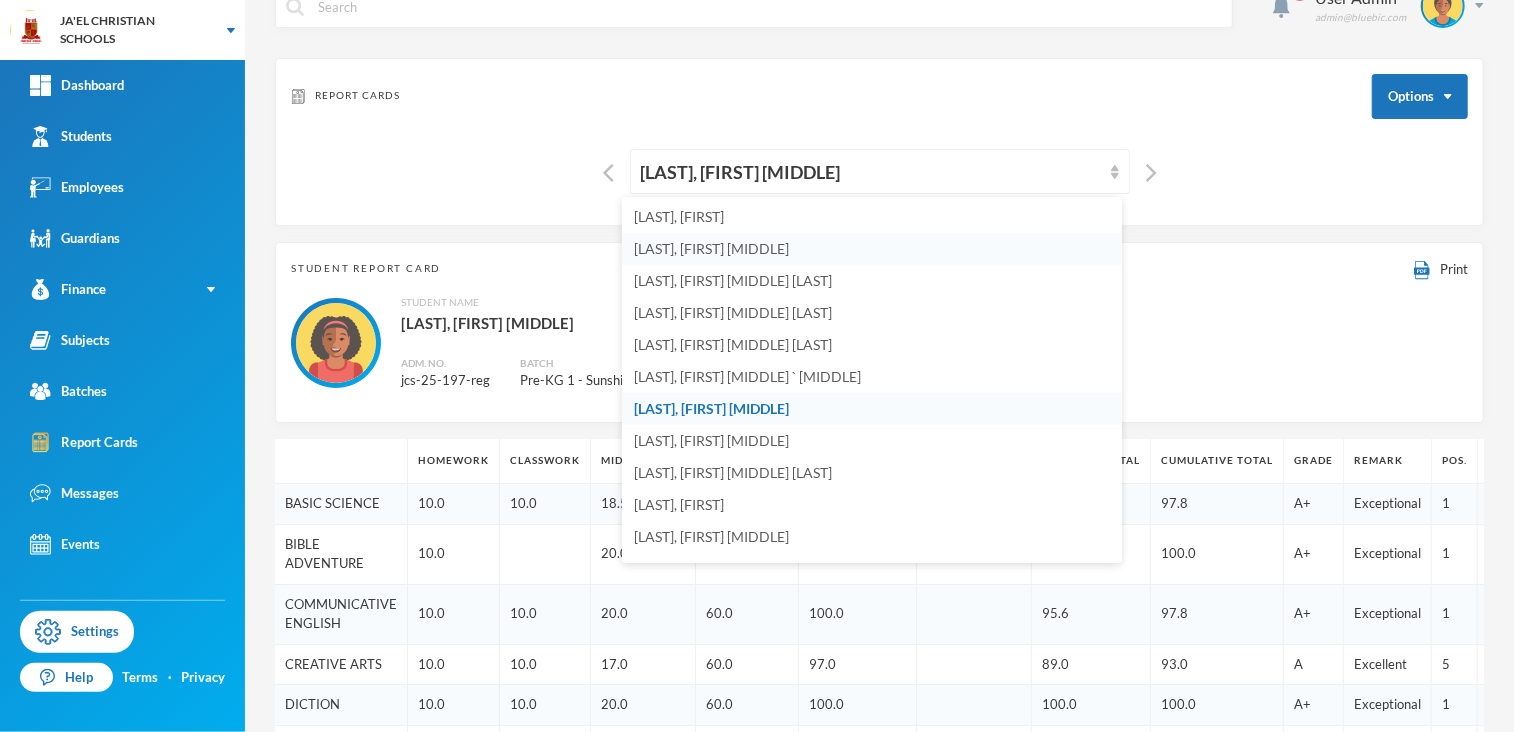 click on "[LAST], [FIRST] [MIDDLE]" at bounding box center (711, 248) 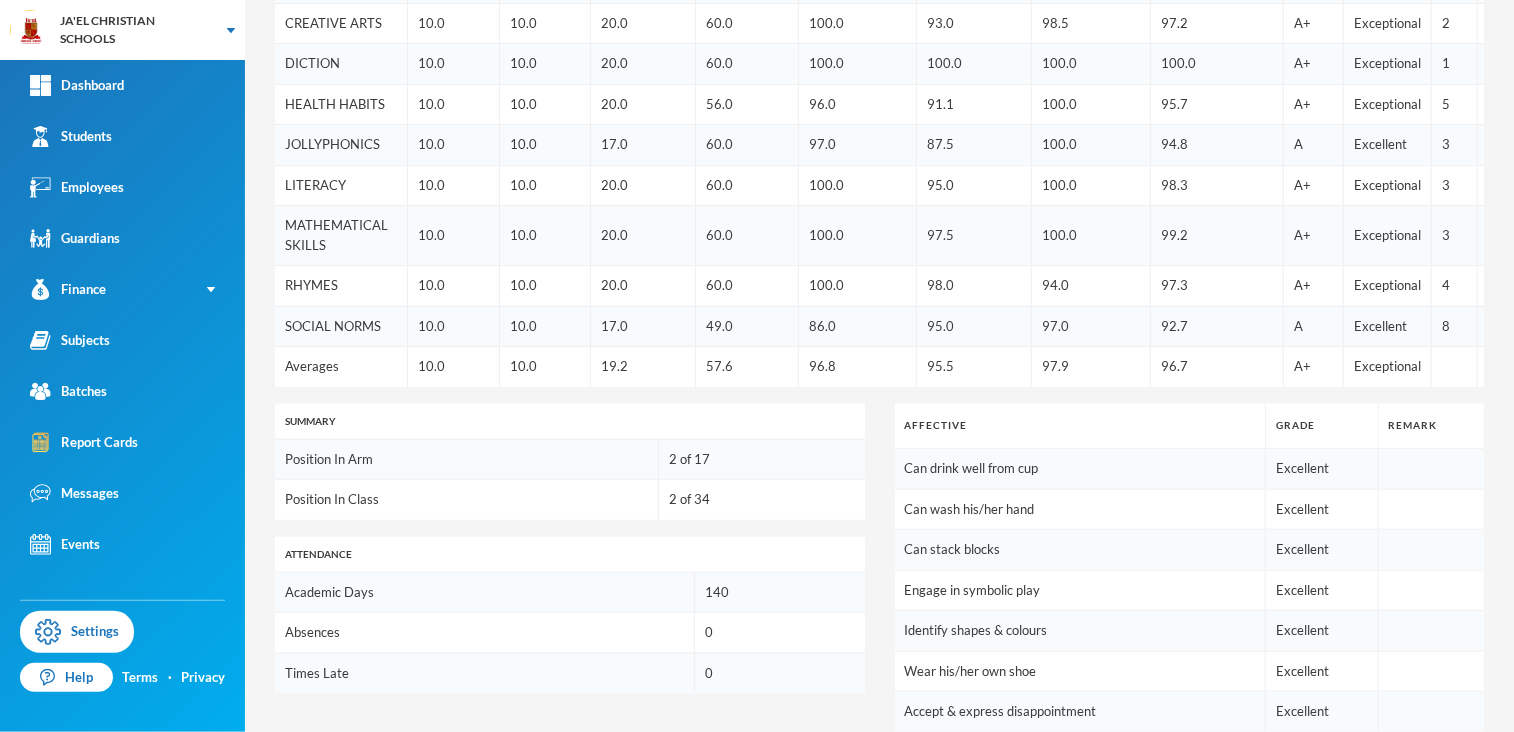 scroll, scrollTop: 0, scrollLeft: 0, axis: both 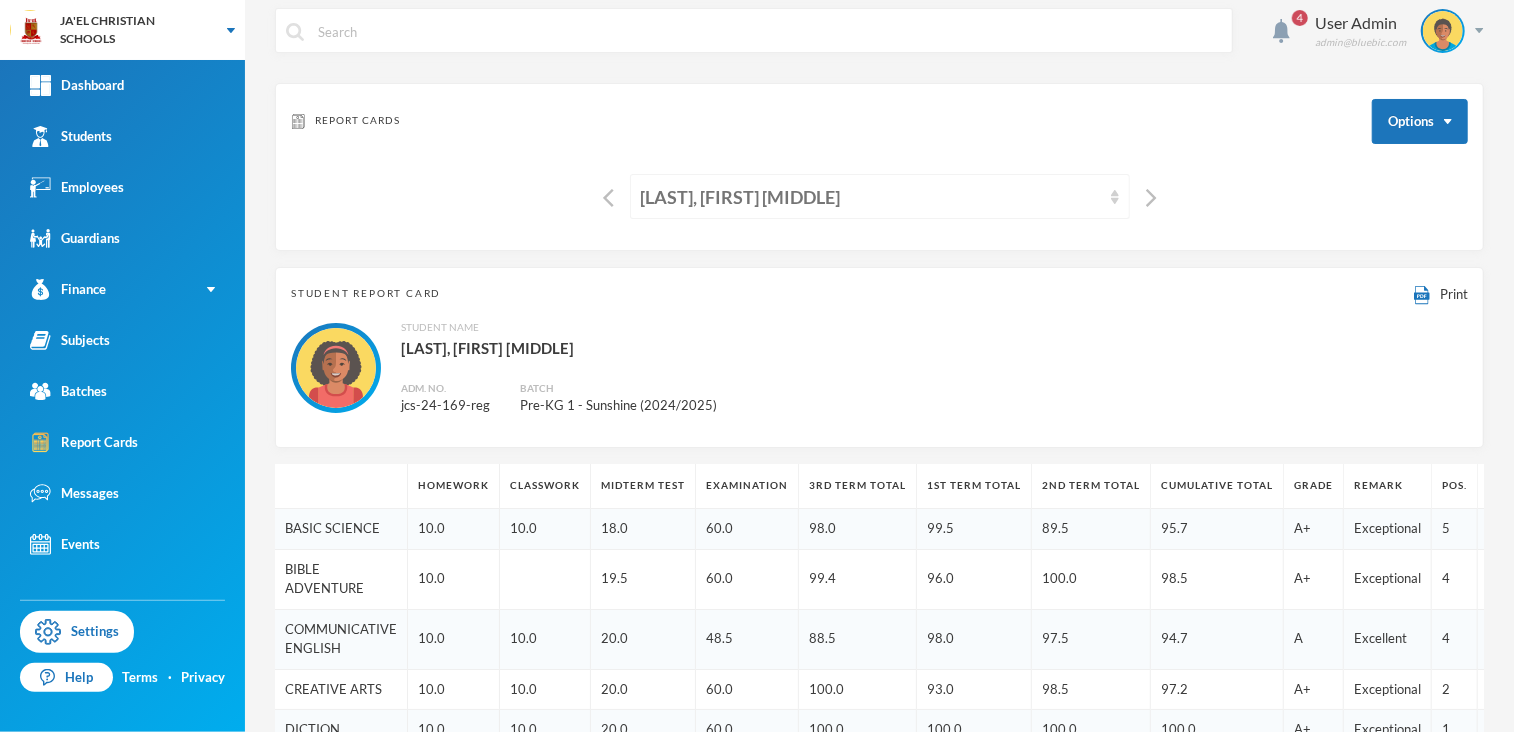 click on "[LAST], [FIRST] [MIDDLE]" at bounding box center [880, 196] 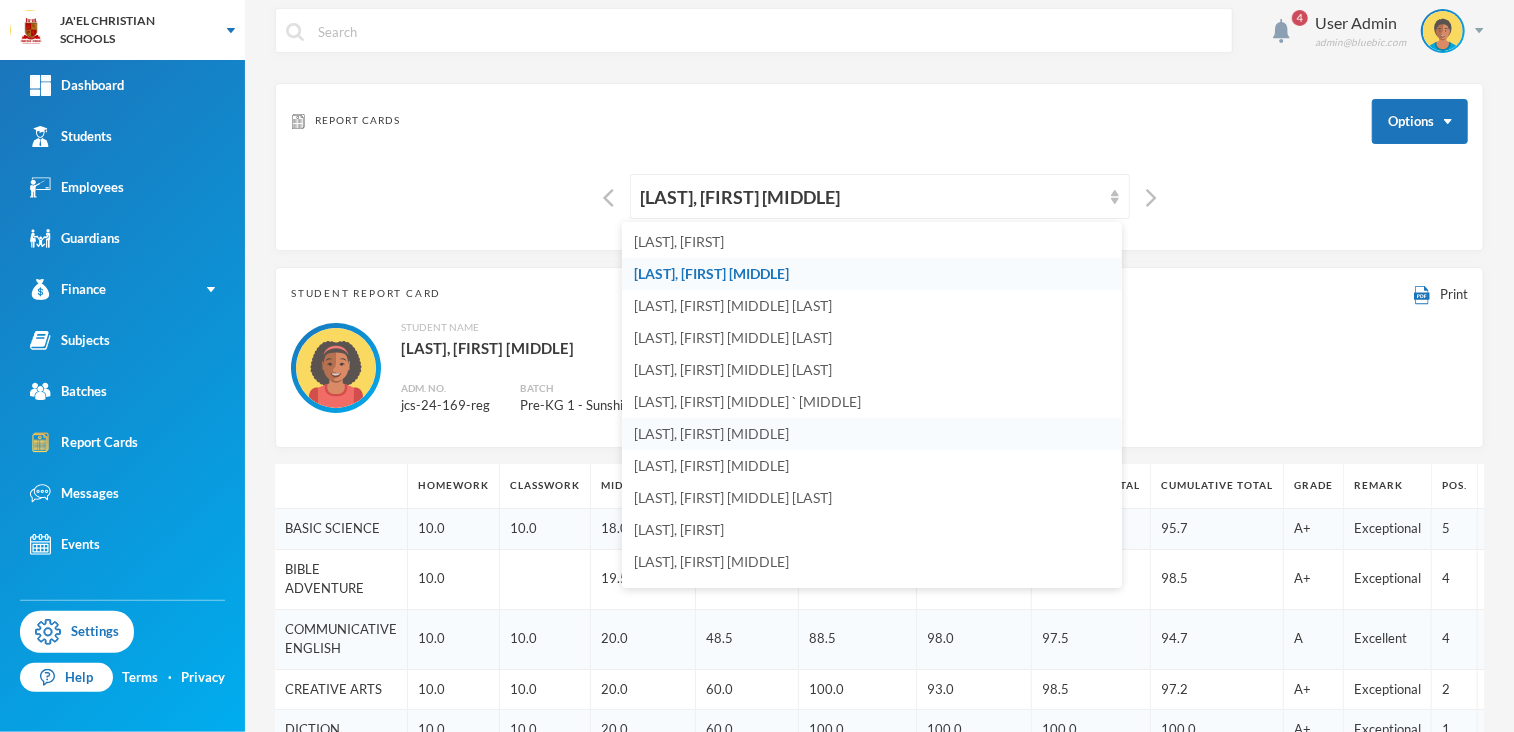 click on "[LAST], [FIRST] [MIDDLE]" at bounding box center (711, 433) 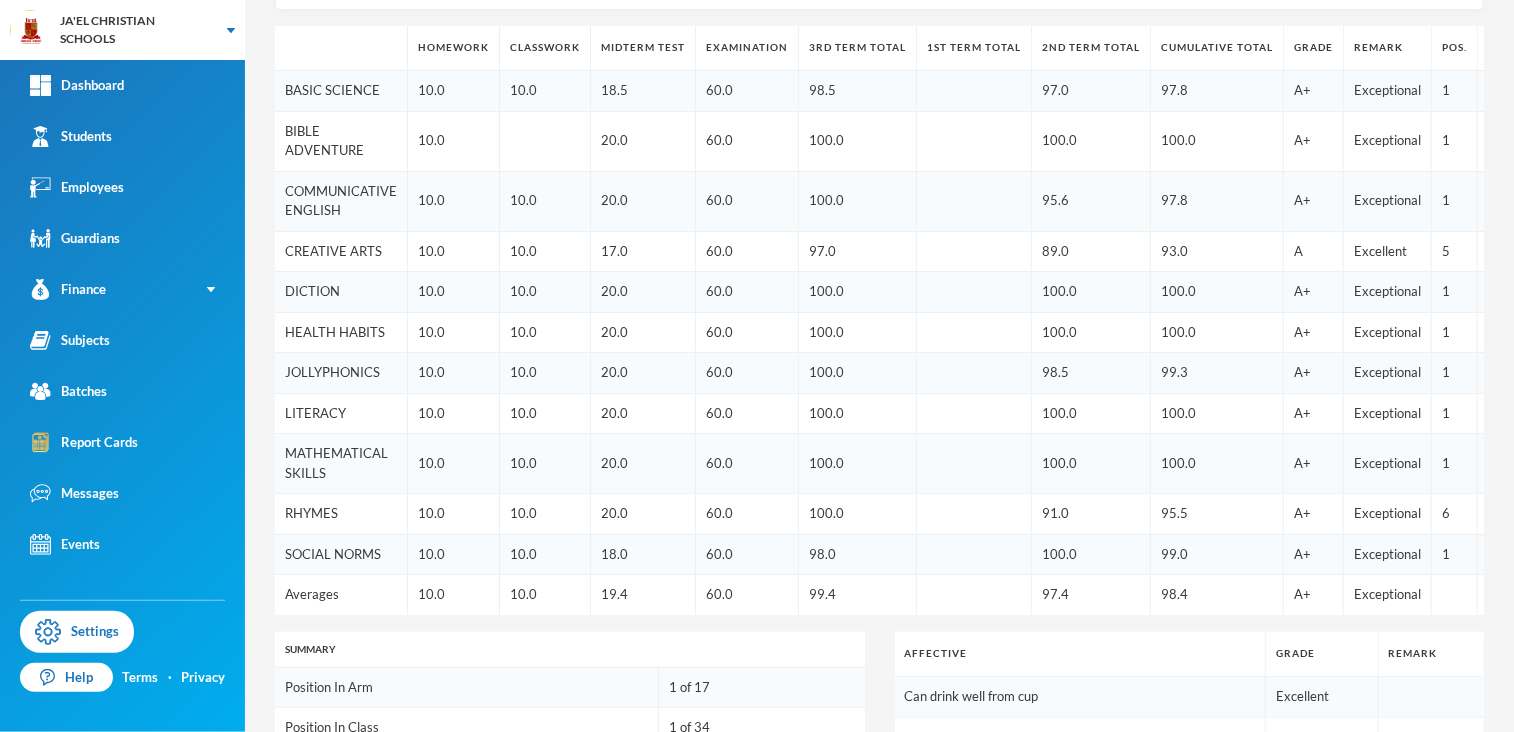 scroll, scrollTop: 120, scrollLeft: 0, axis: vertical 